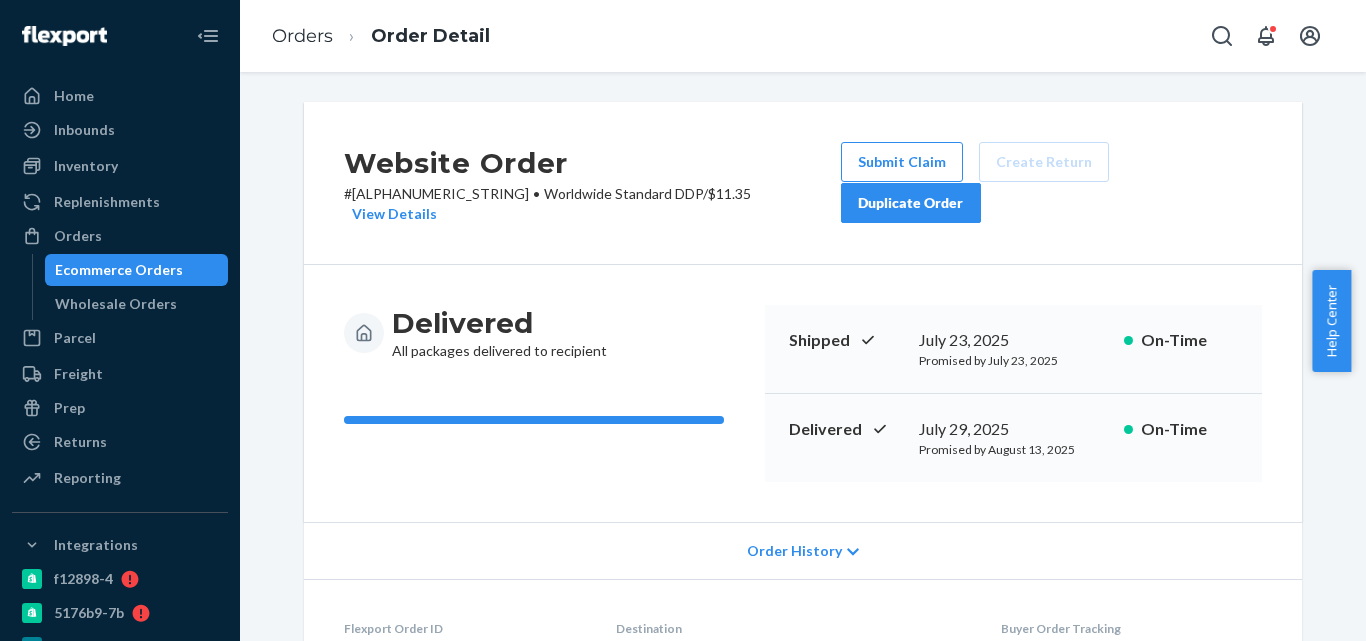scroll, scrollTop: 0, scrollLeft: 0, axis: both 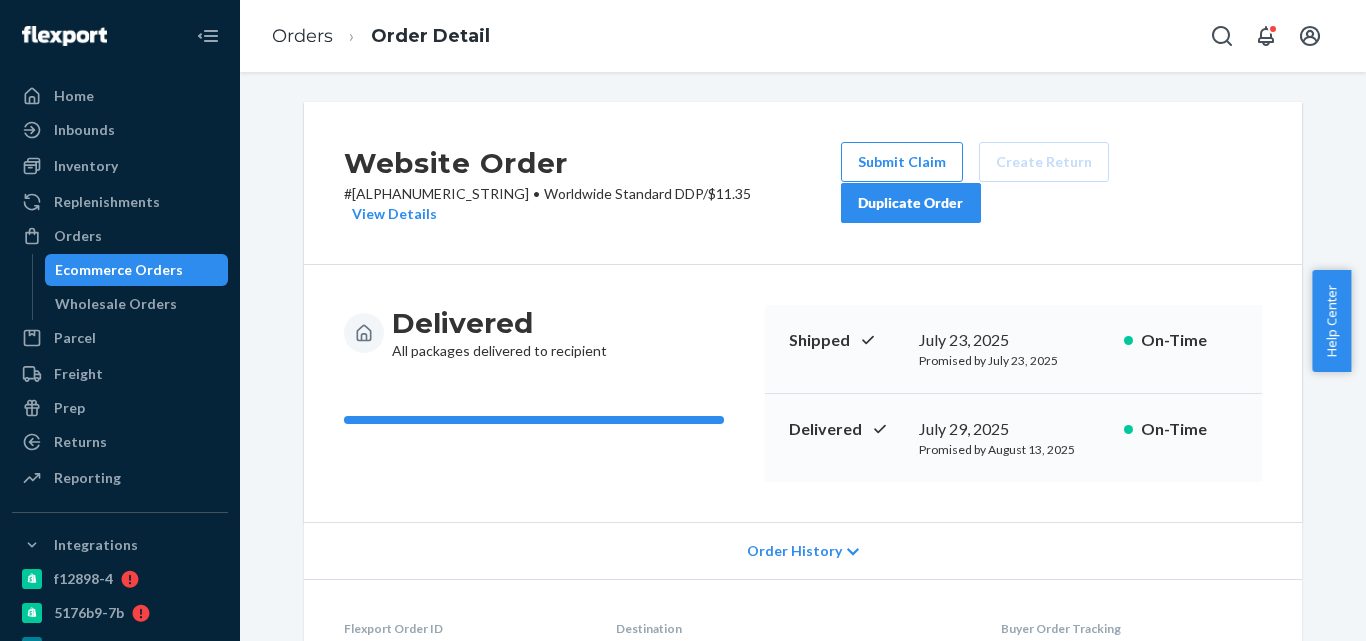 click on "Ecommerce Orders" at bounding box center [119, 270] 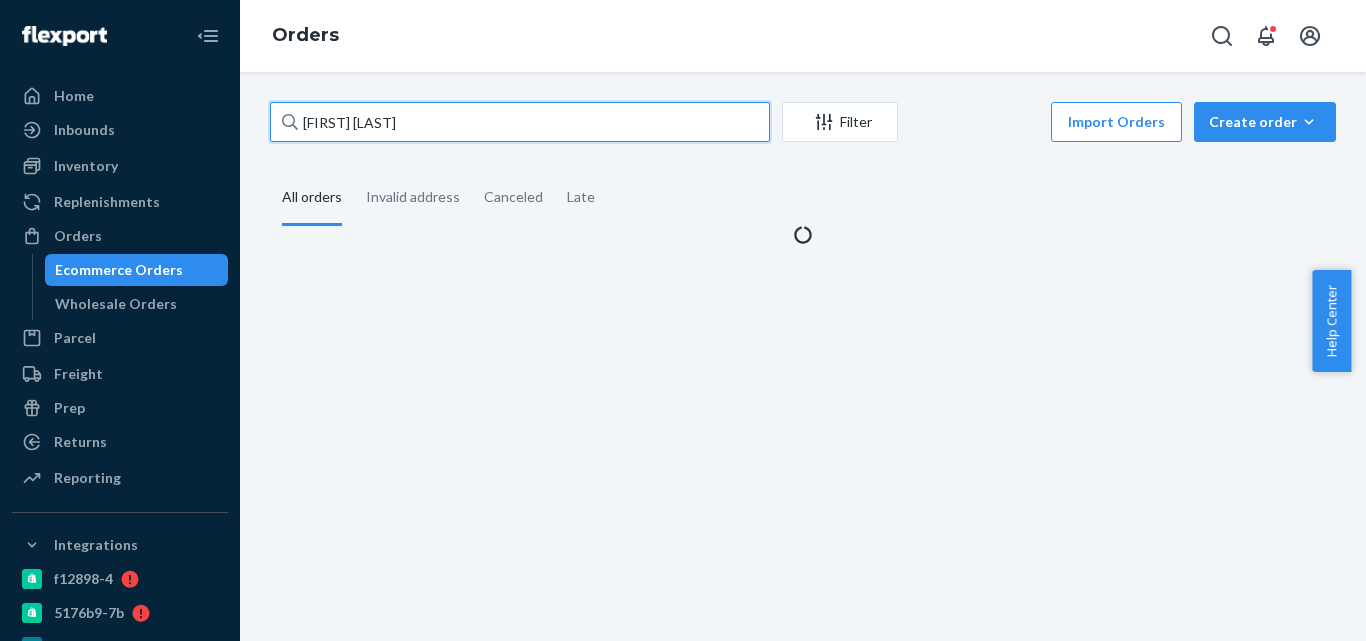 paste on "[NUMBER]" 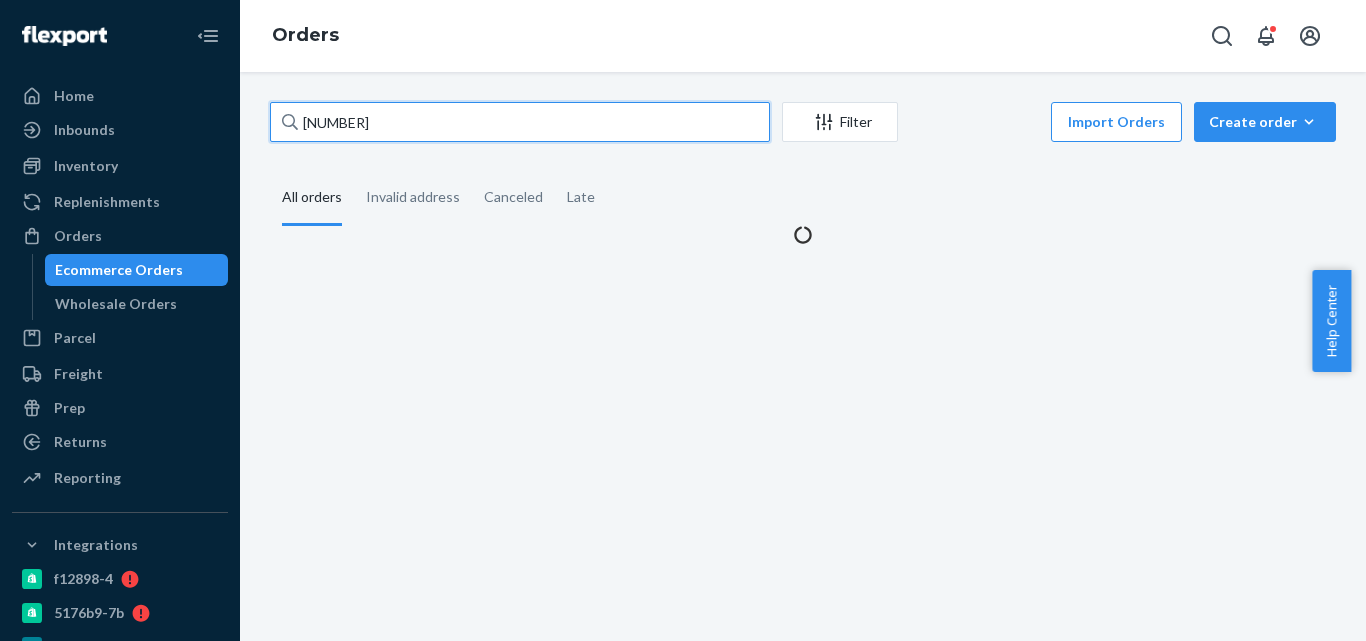 drag, startPoint x: 445, startPoint y: 130, endPoint x: 289, endPoint y: 129, distance: 156.0032 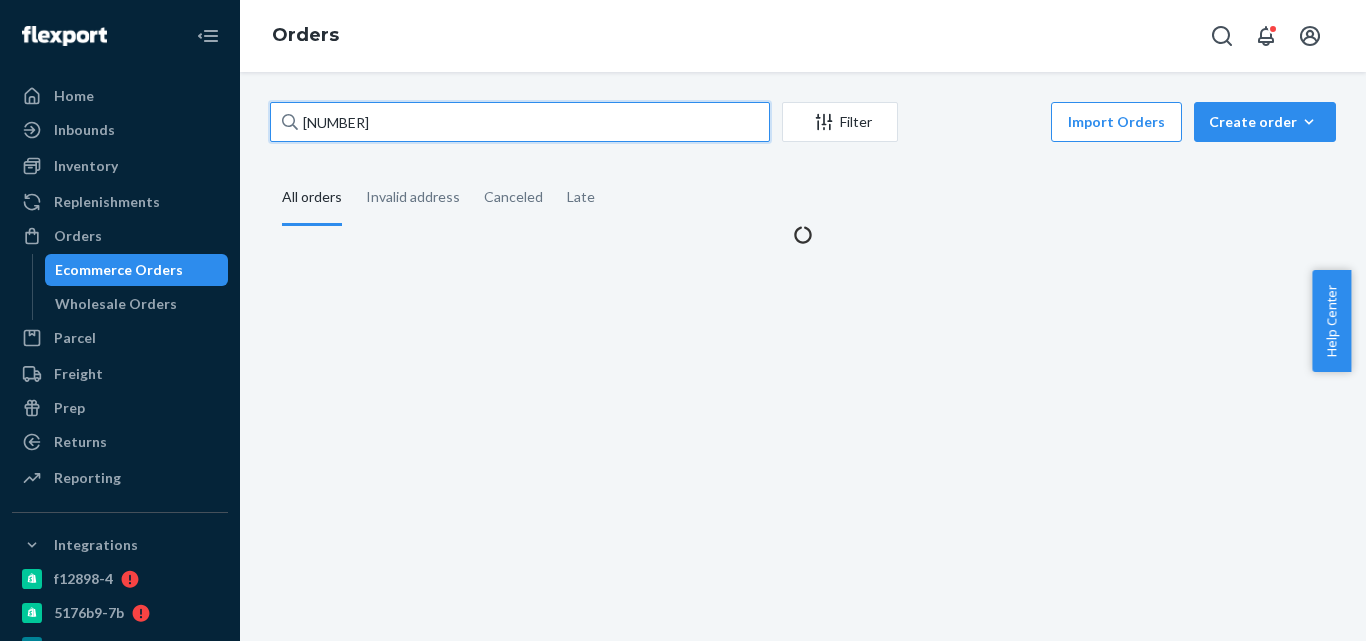 click on "3855634" at bounding box center (520, 122) 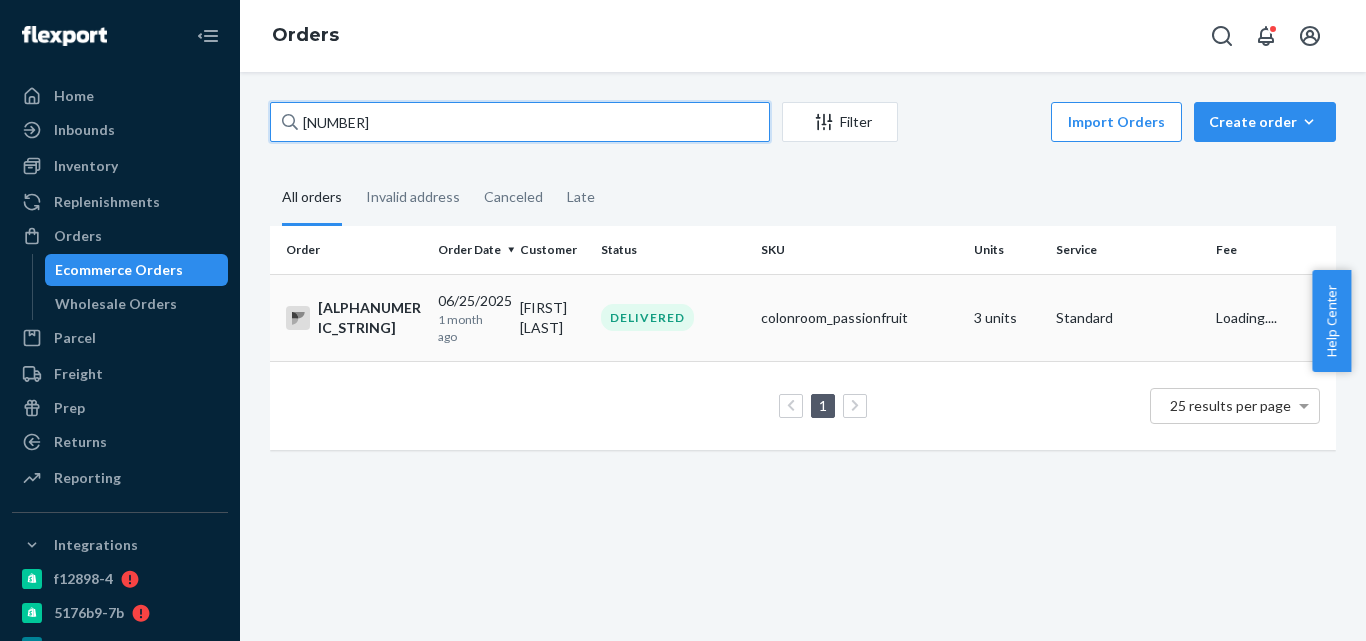 type on "3855634" 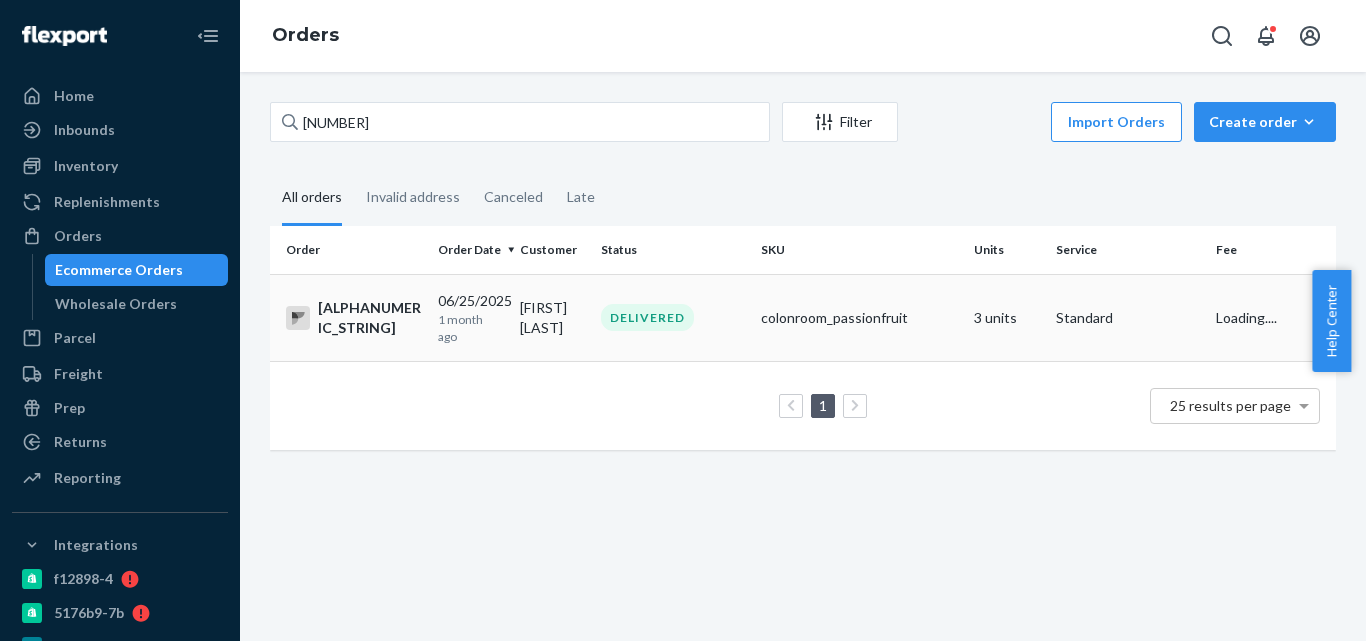 click on "1 month ago" at bounding box center (471, 328) 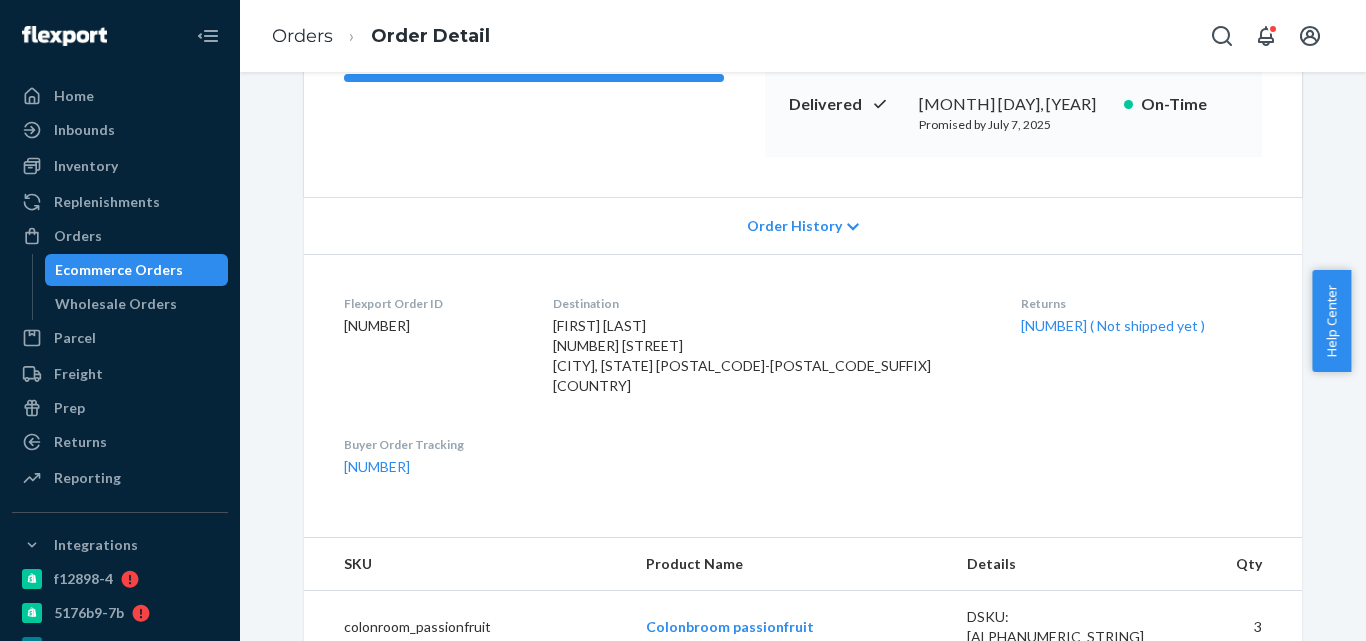 scroll, scrollTop: 400, scrollLeft: 0, axis: vertical 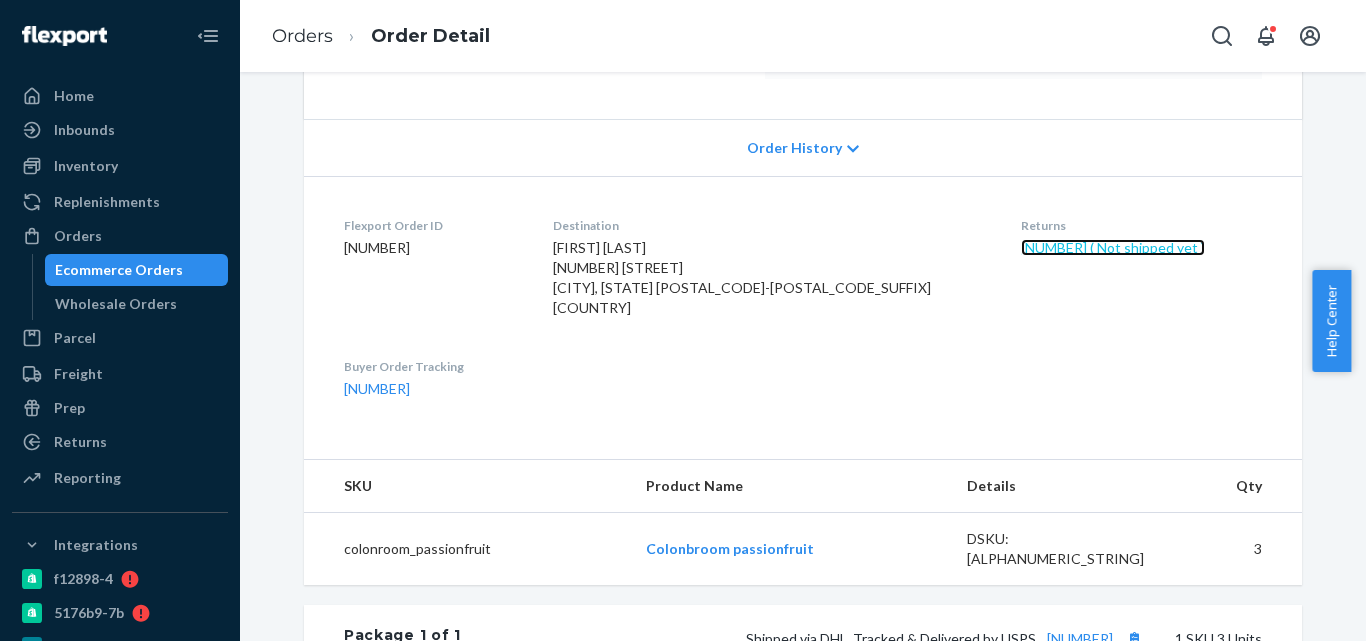 click on "1582156 ( Not shipped yet )" at bounding box center [1113, 247] 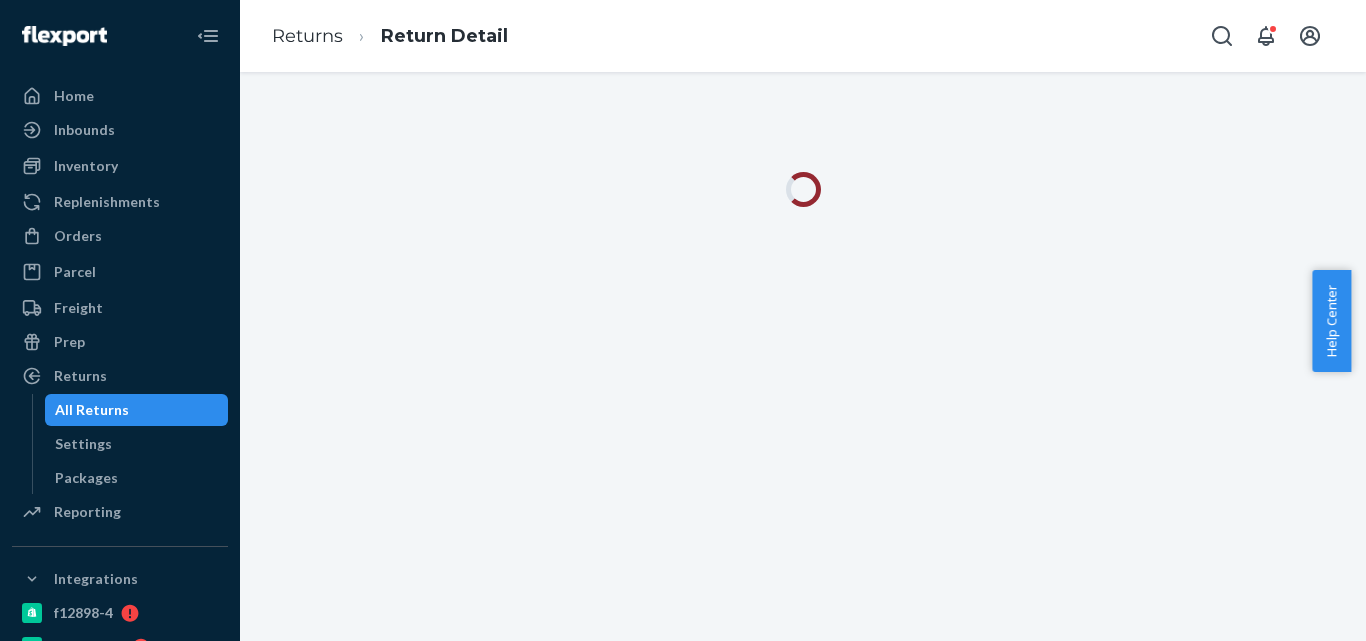 scroll, scrollTop: 0, scrollLeft: 0, axis: both 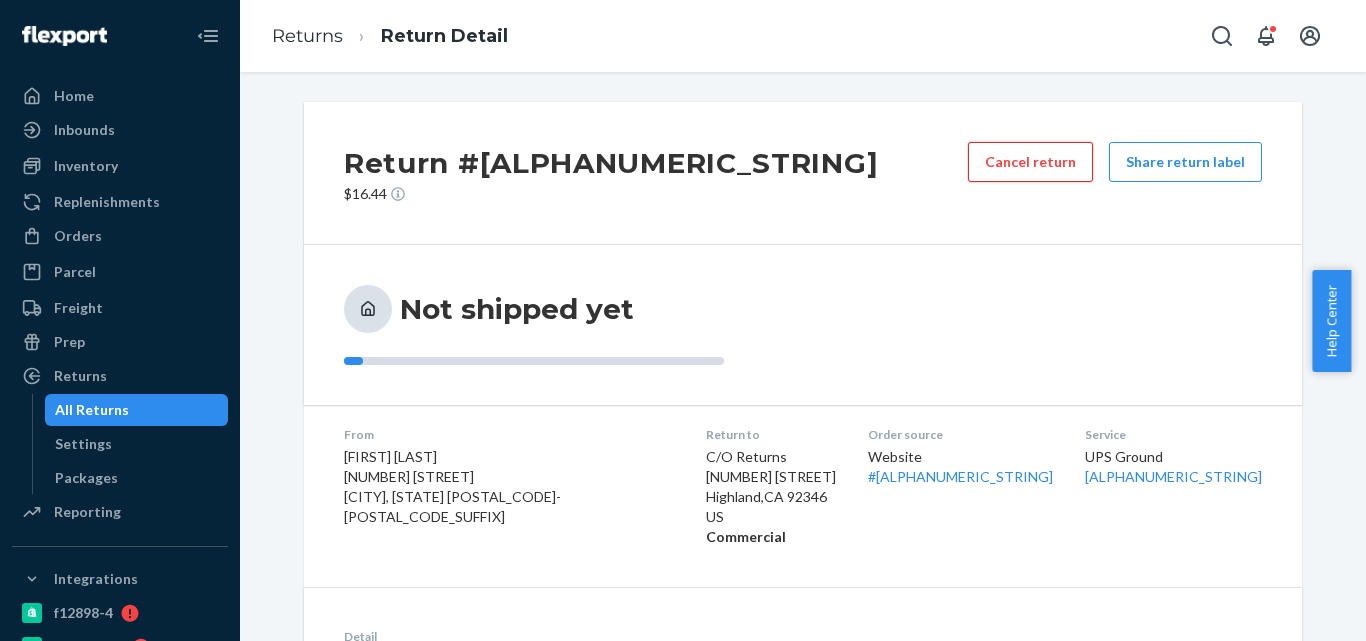 click on "Cancel return" at bounding box center [1030, 162] 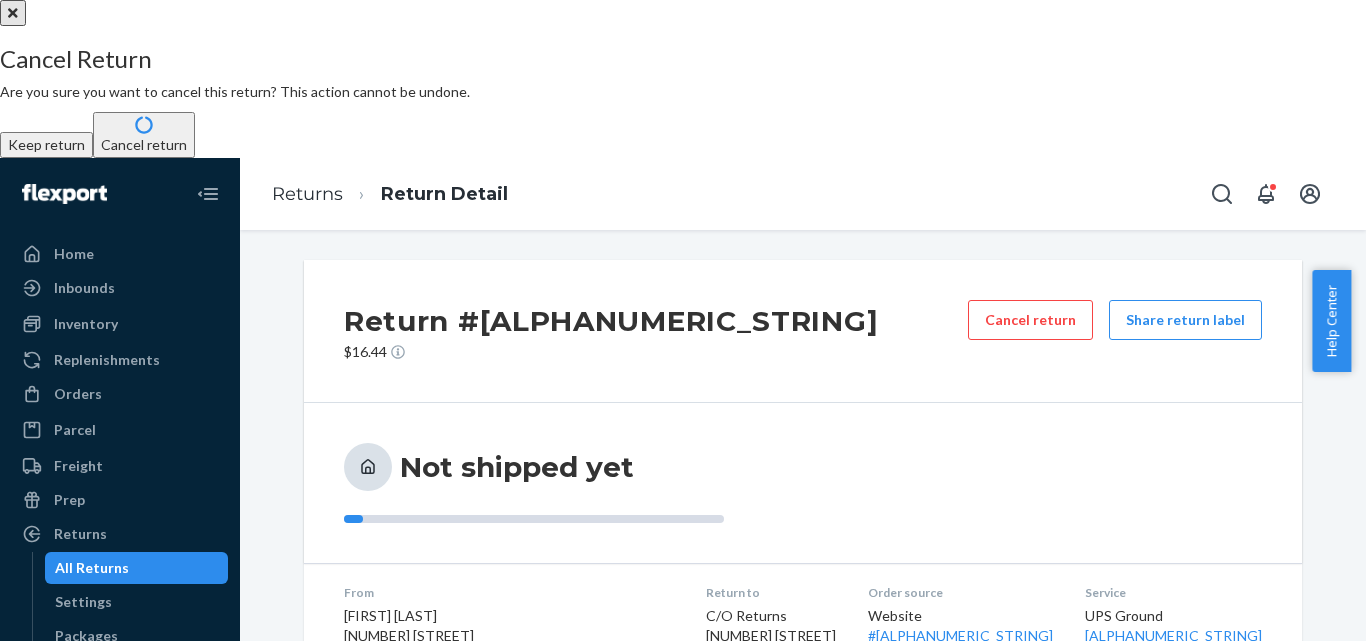 click on "Cancel return" at bounding box center (144, 135) 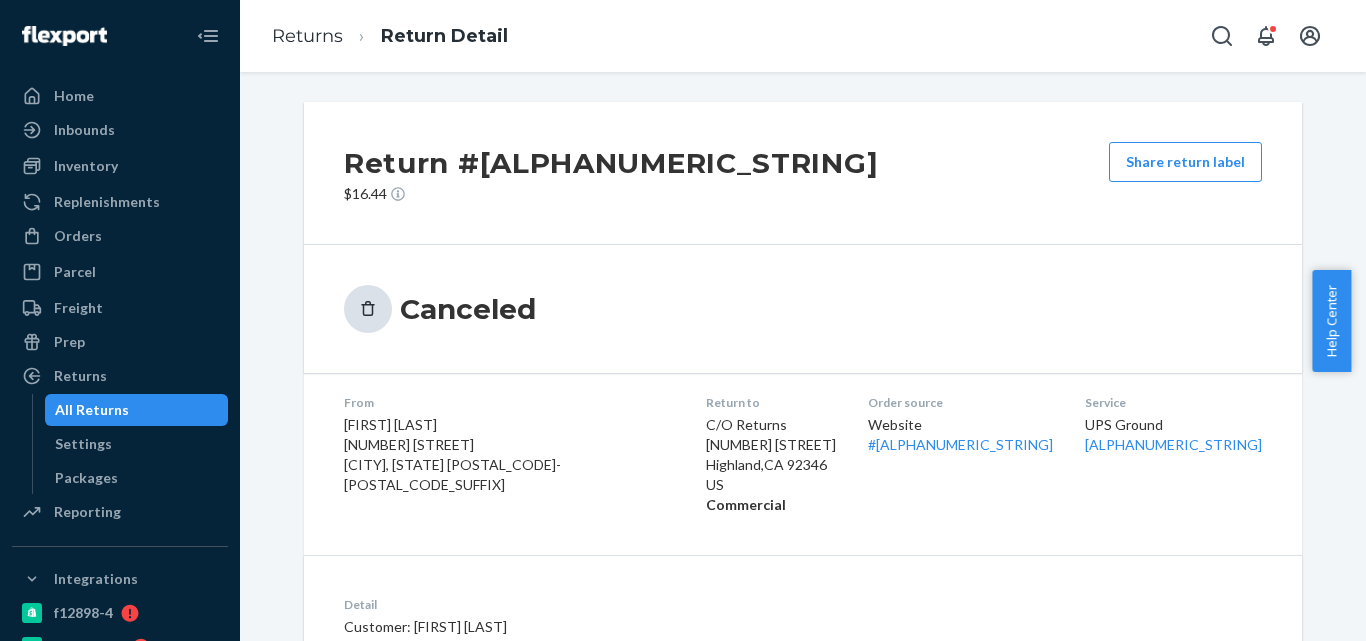 drag, startPoint x: 127, startPoint y: 242, endPoint x: 133, endPoint y: 5, distance: 237.07594 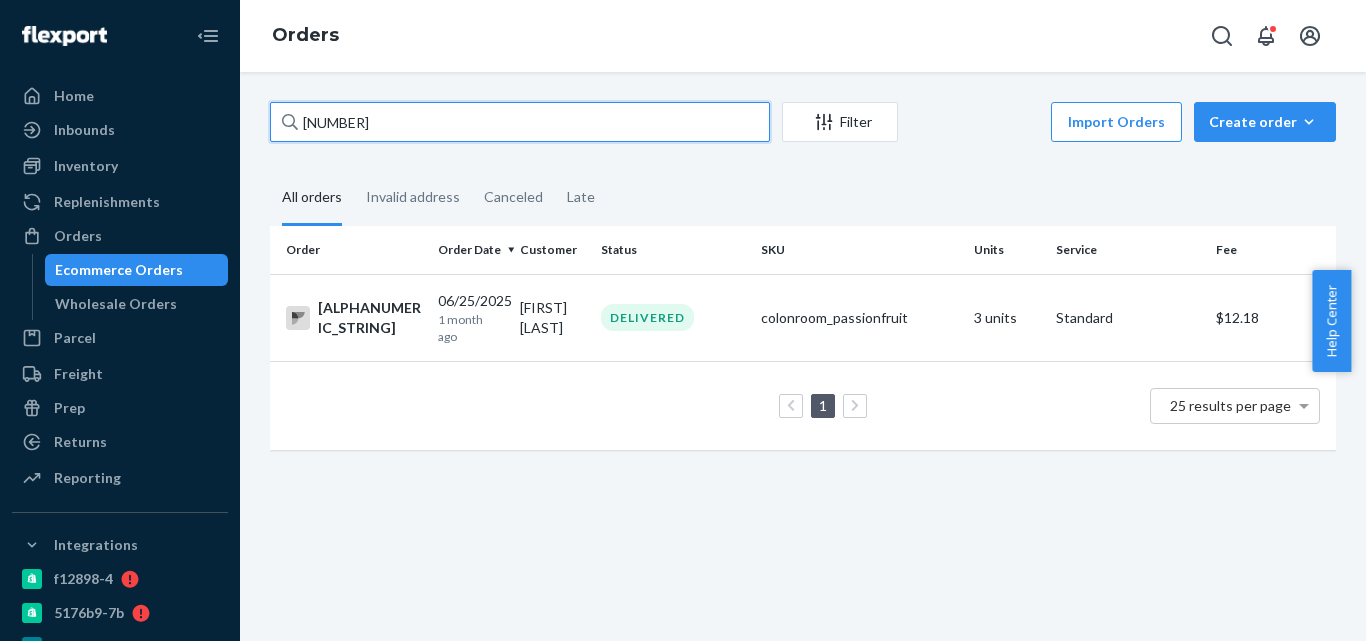 paste on "Audrey Holmes" 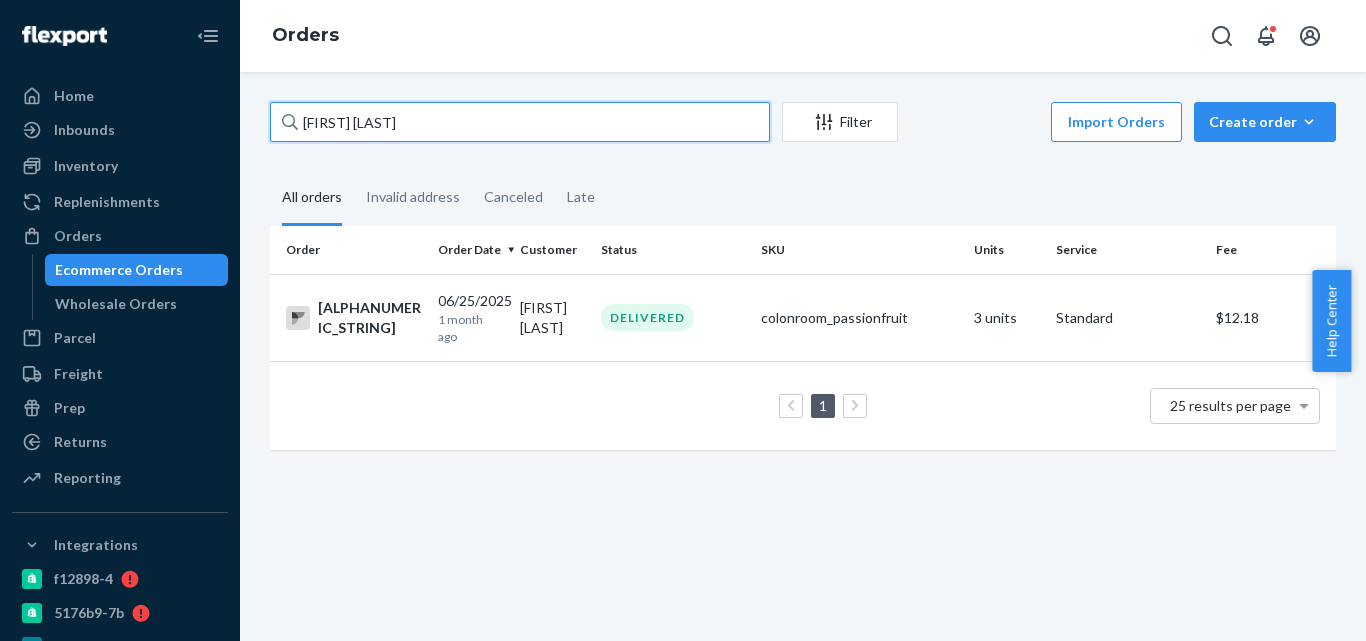 drag, startPoint x: 466, startPoint y: 116, endPoint x: 284, endPoint y: 121, distance: 182.06866 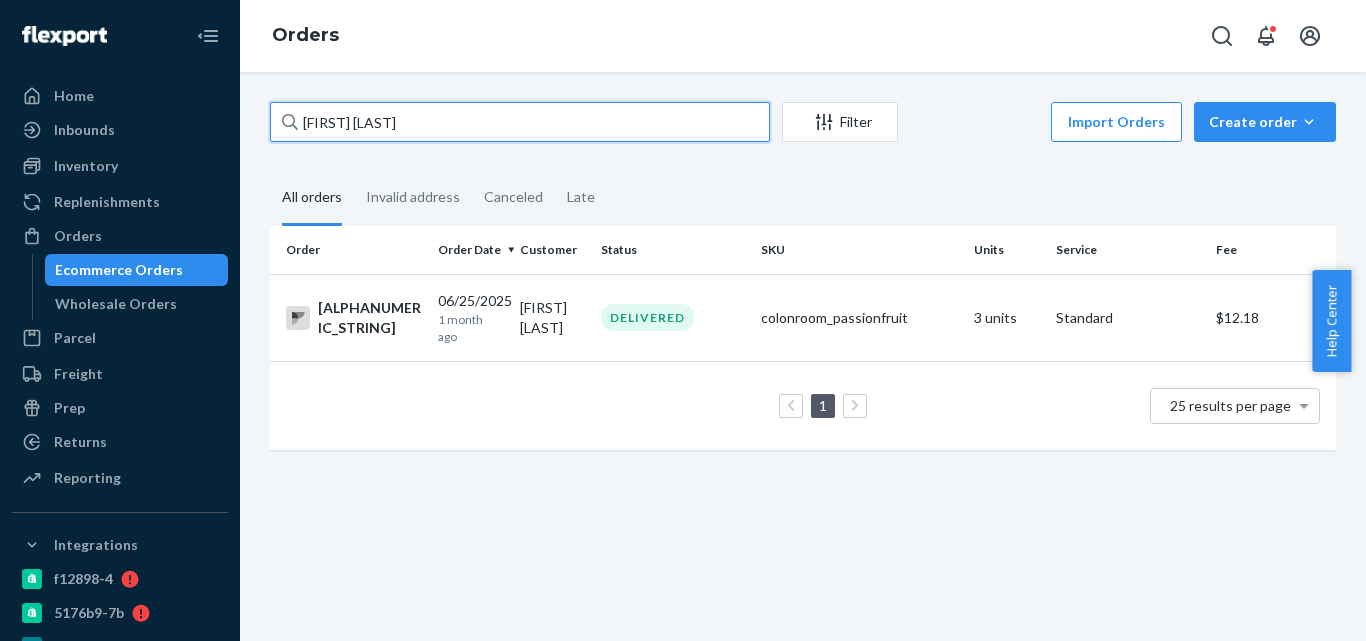 click on "Audrey Holmes" at bounding box center [520, 122] 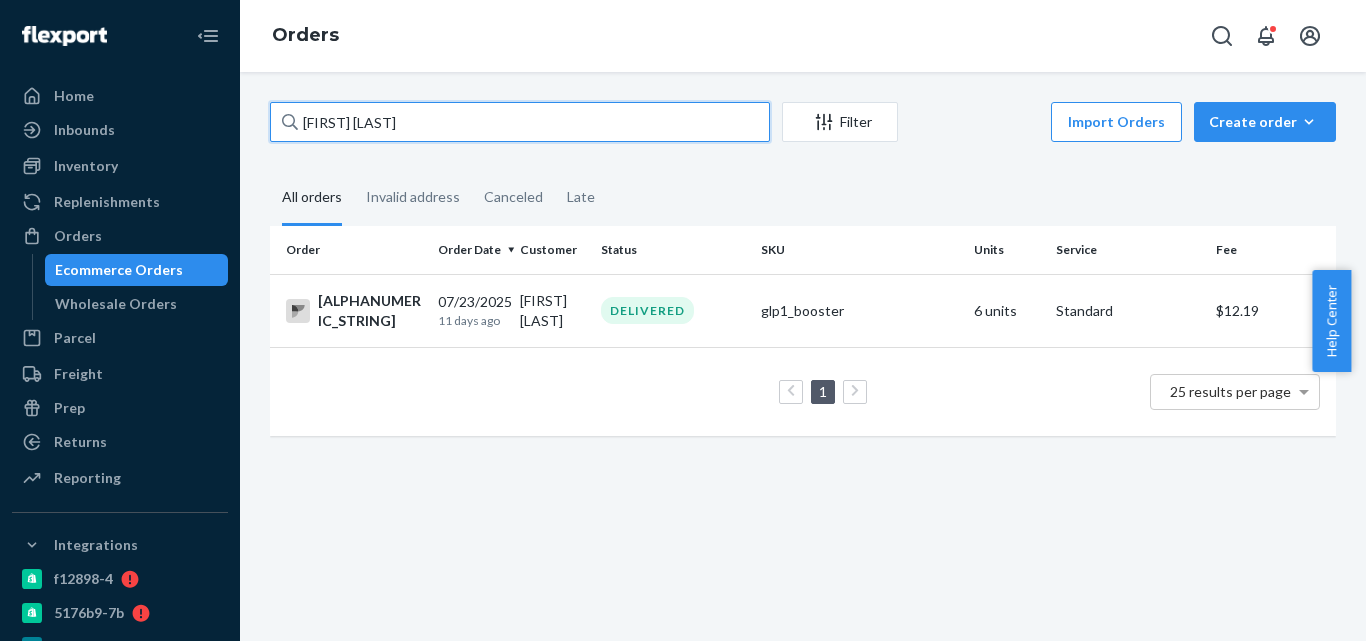 paste on "Daniel Alonso" 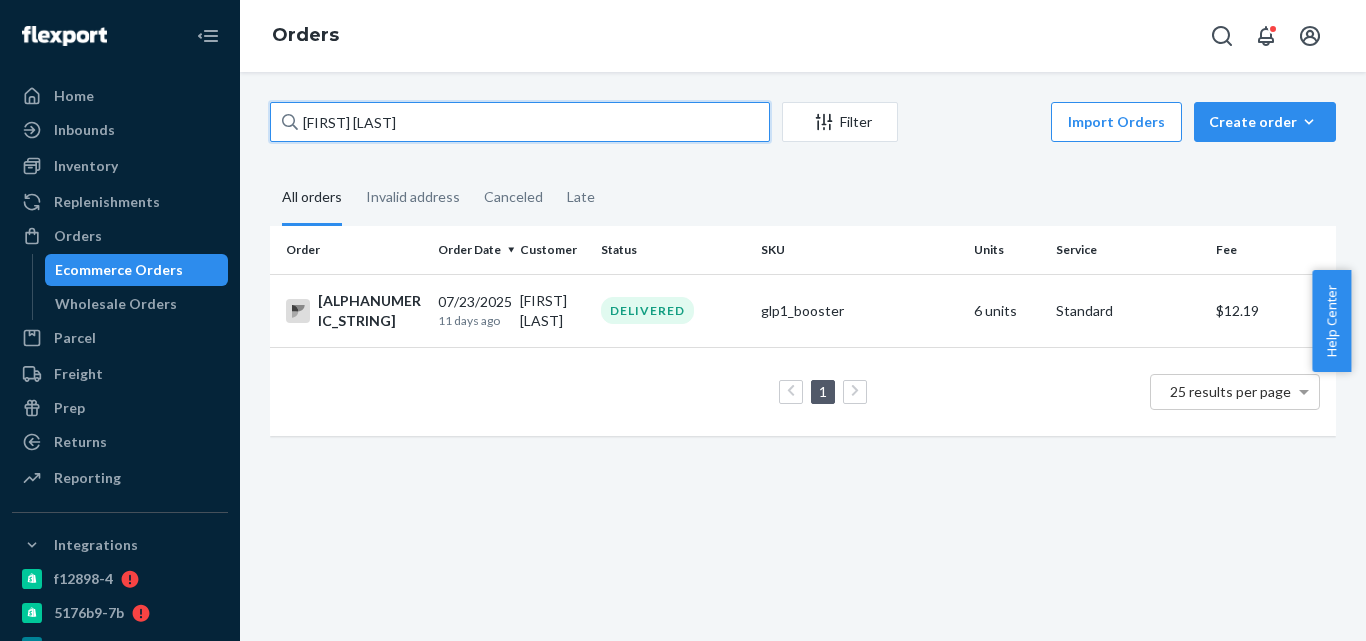 drag, startPoint x: 415, startPoint y: 130, endPoint x: 277, endPoint y: 128, distance: 138.0145 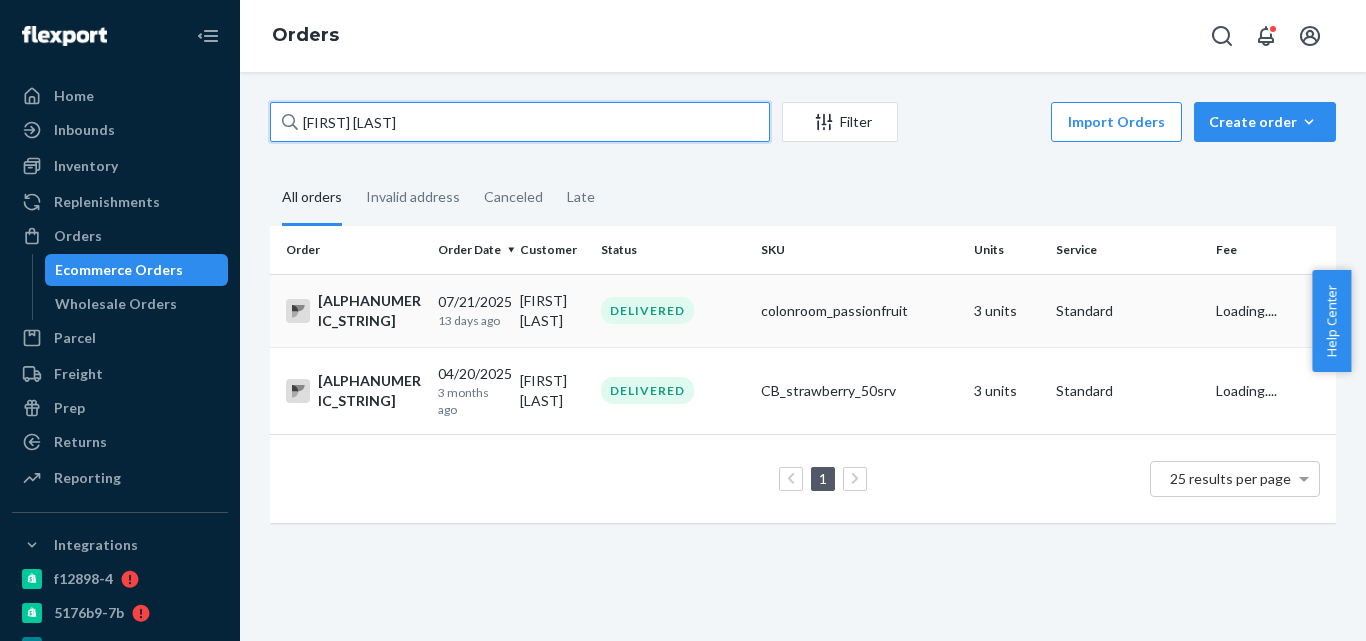 type on "Daniel Alonso" 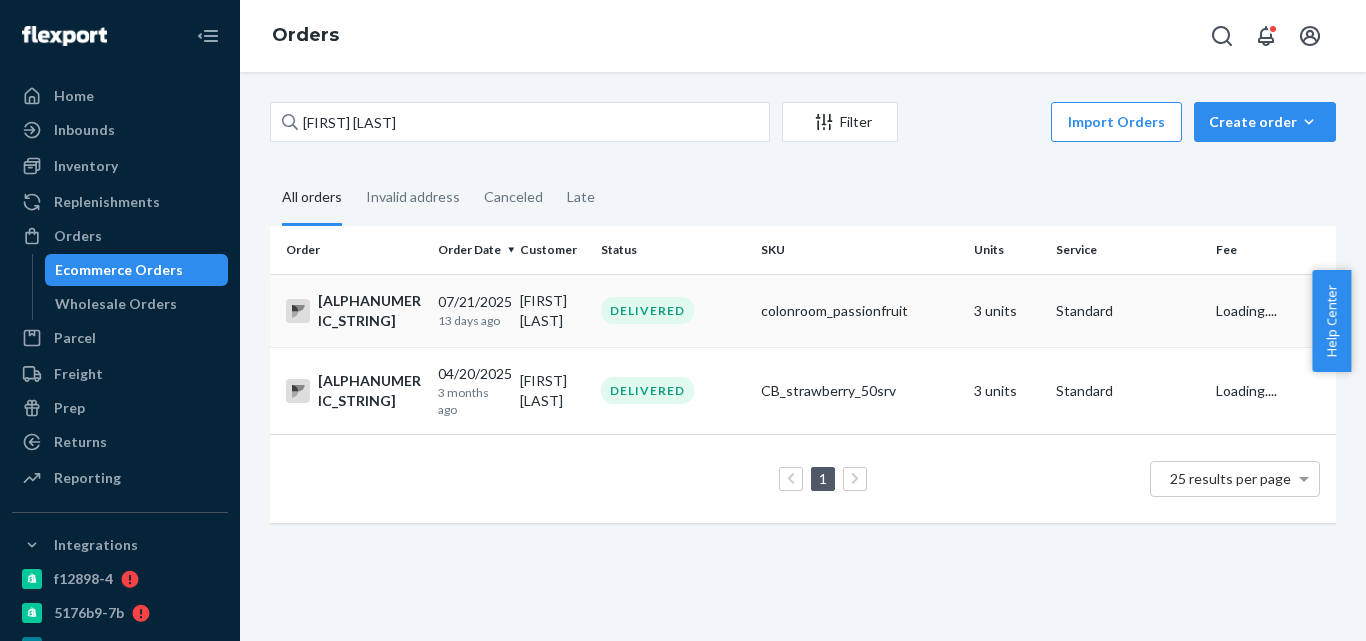click on "colonroom_passionfruit" at bounding box center [859, 310] 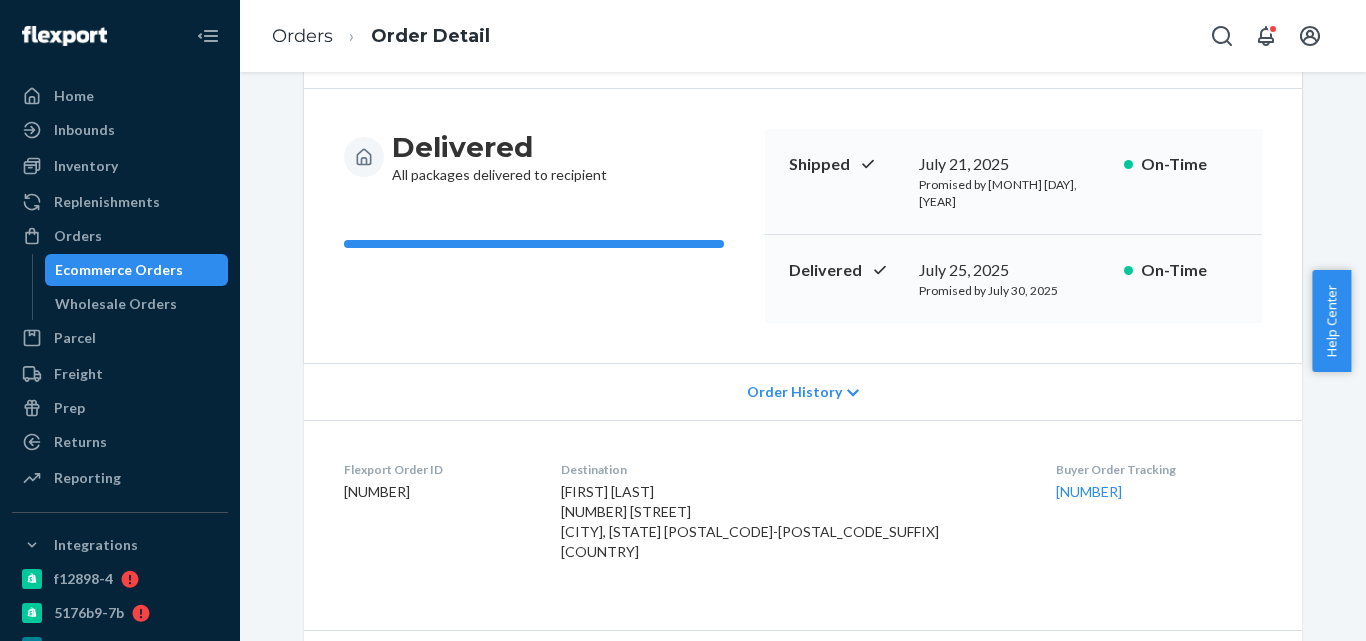 scroll, scrollTop: 300, scrollLeft: 0, axis: vertical 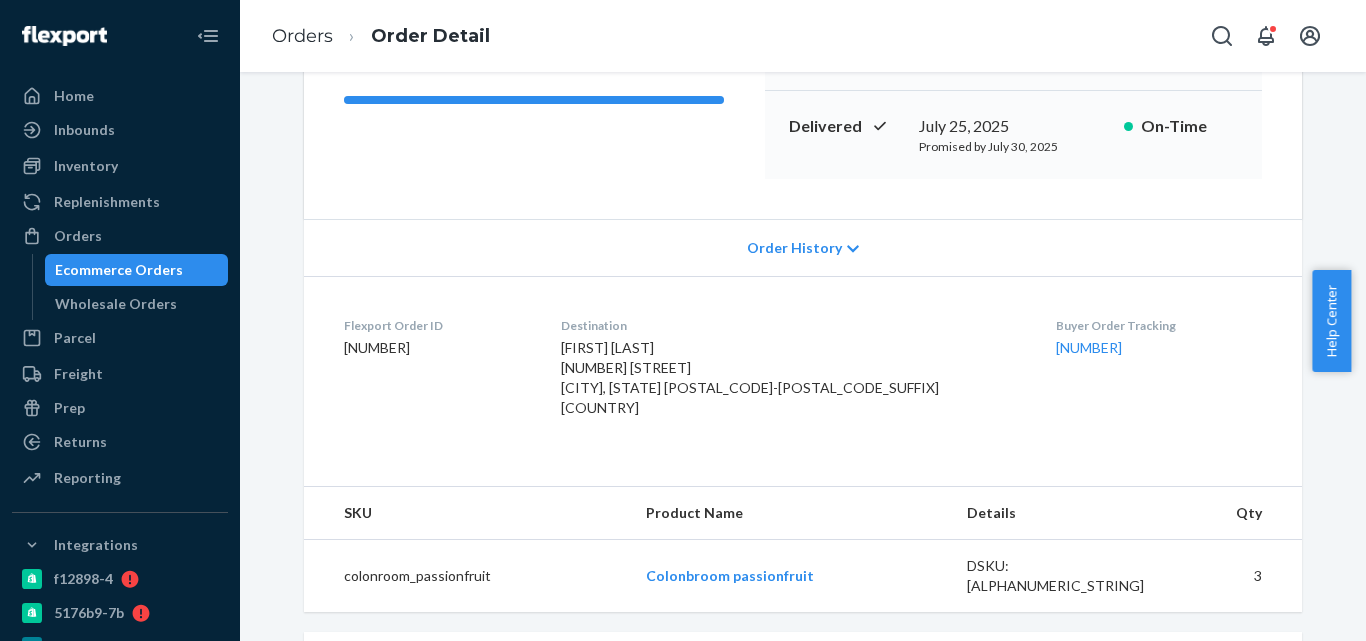 click on "9261290339708130907966" at bounding box center [1080, 665] 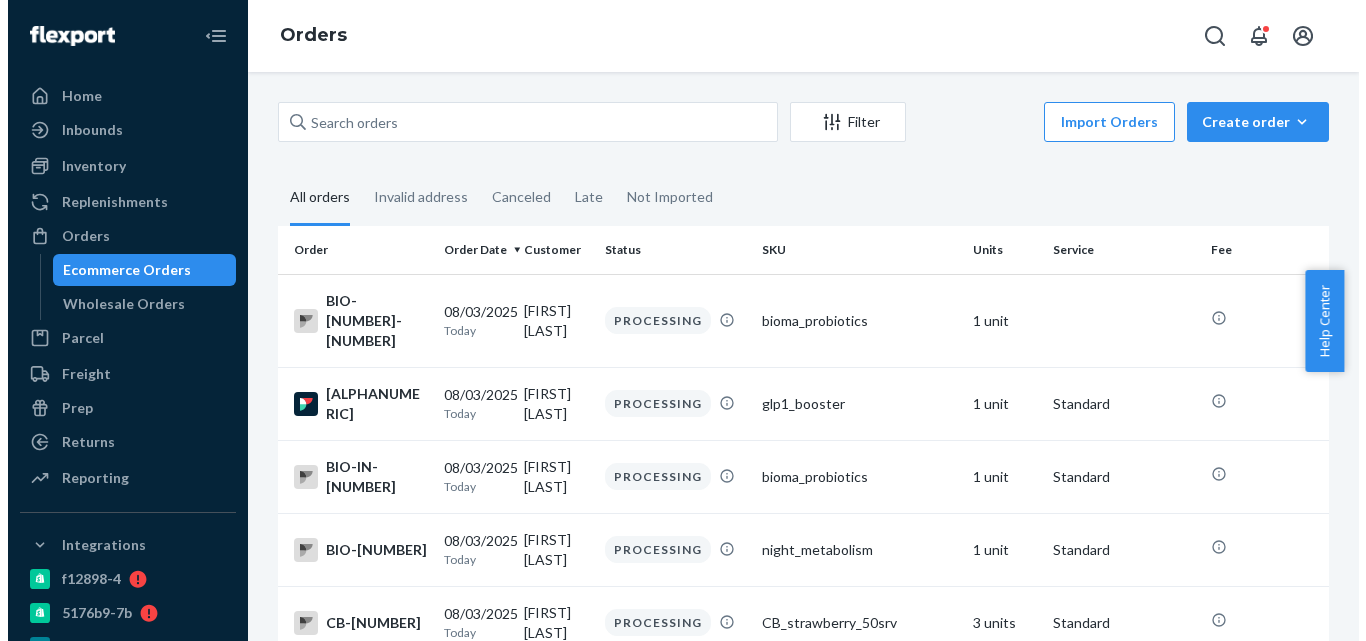 scroll, scrollTop: 0, scrollLeft: 0, axis: both 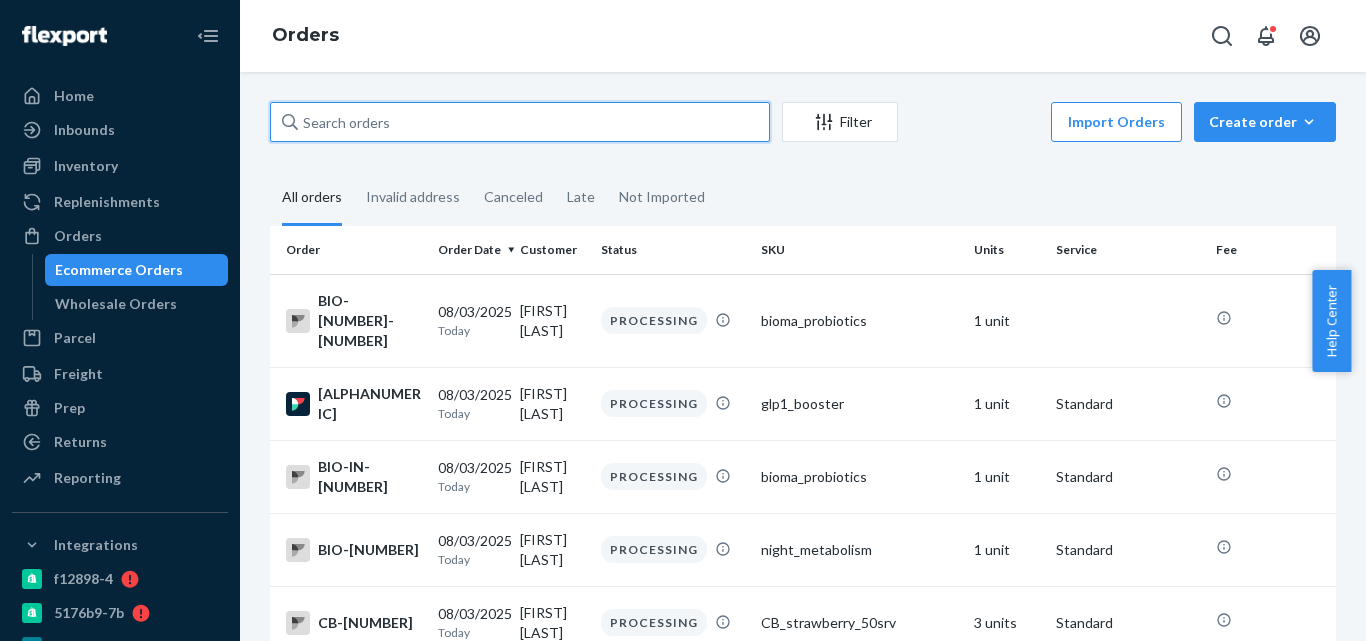 click at bounding box center [520, 122] 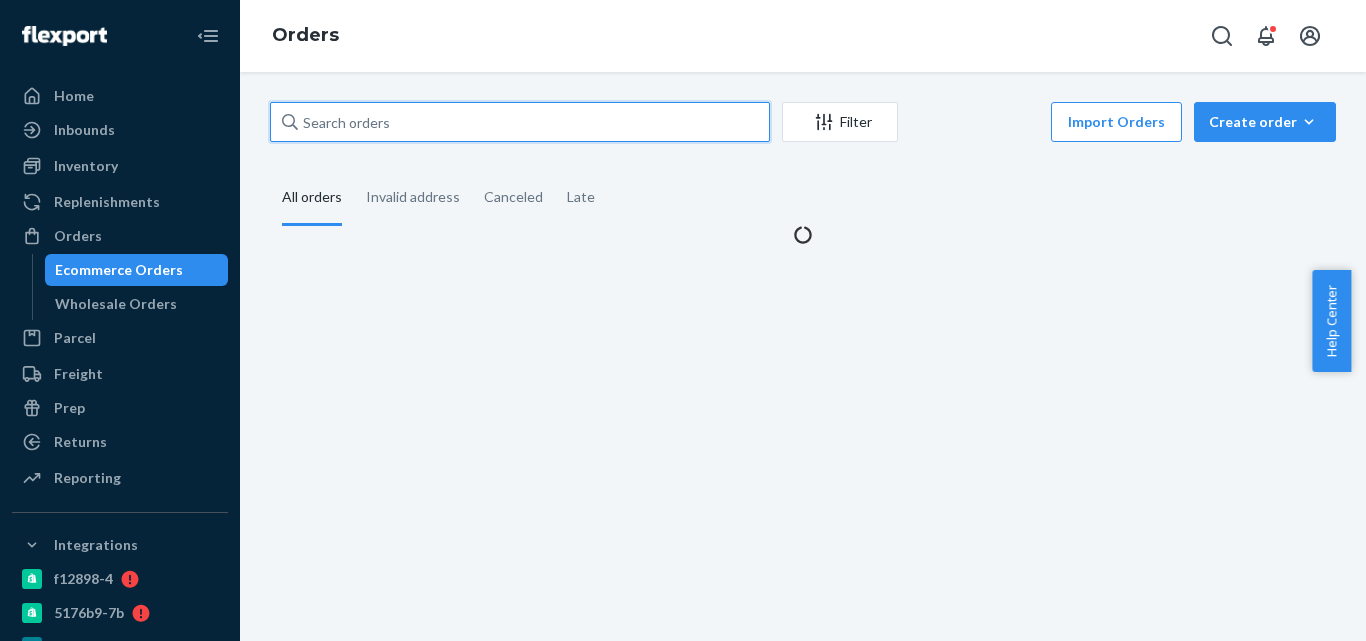 paste on "Matt Ruscheinski" 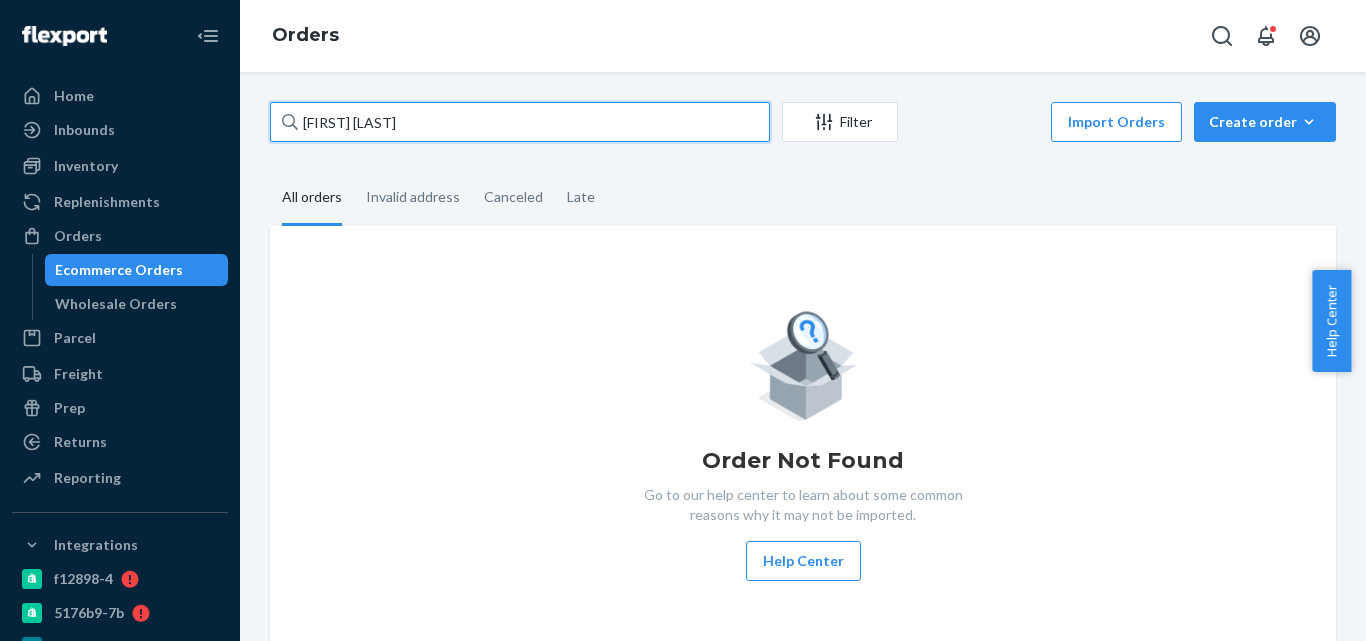type on "Matt Ruscheinski" 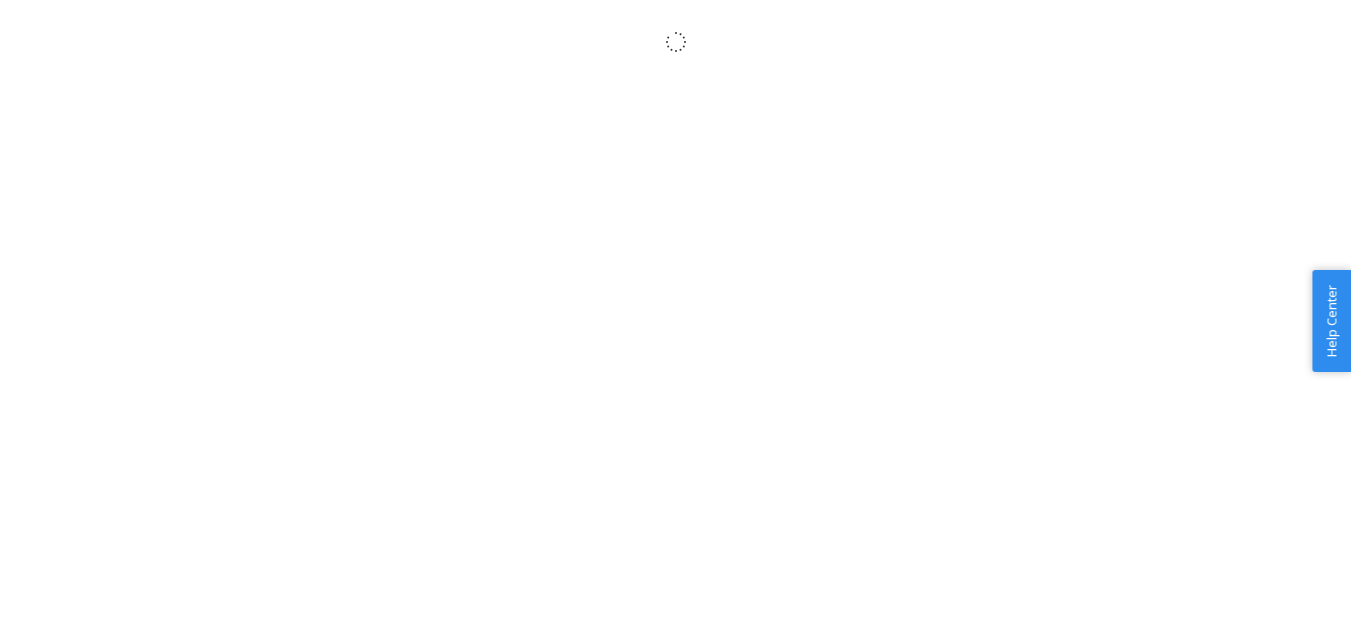 scroll, scrollTop: 0, scrollLeft: 0, axis: both 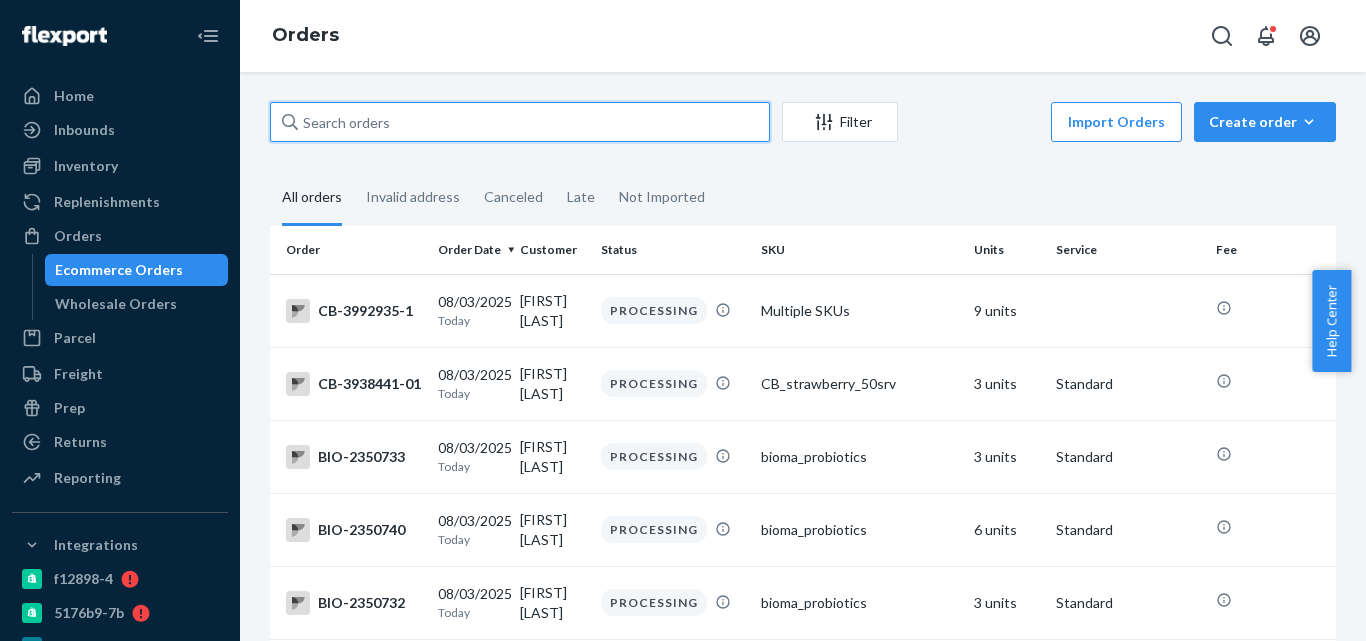 click at bounding box center (520, 122) 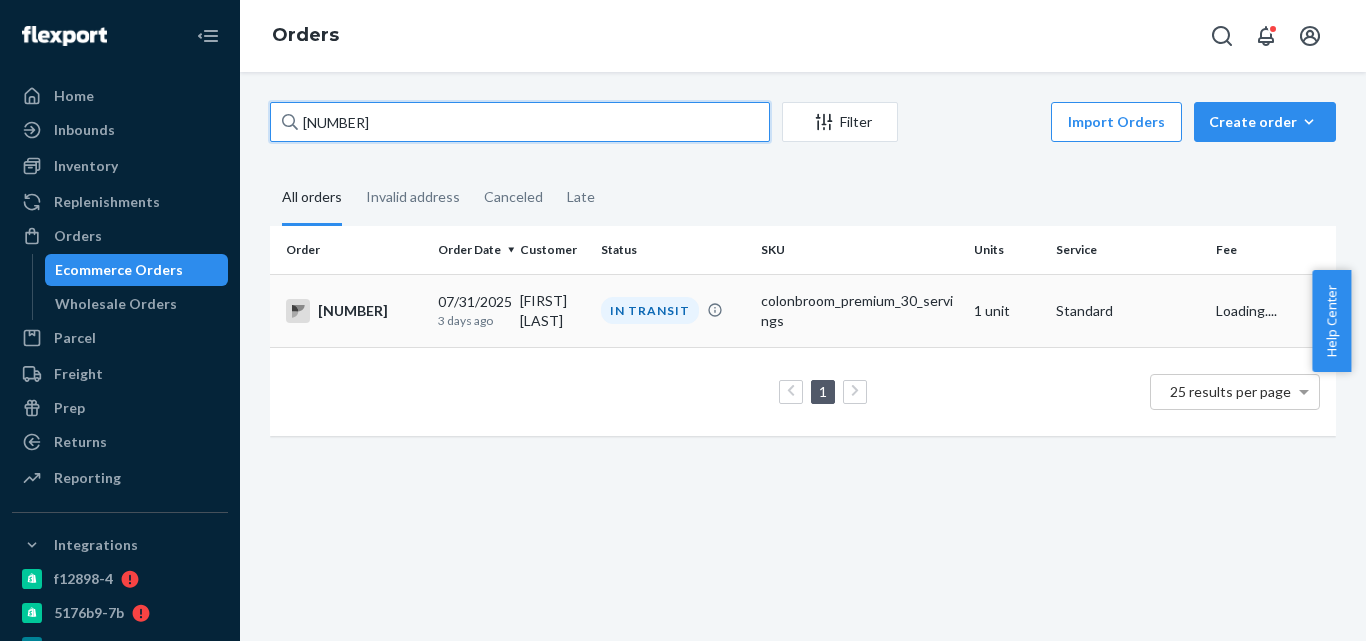 type on "[NUMBER]" 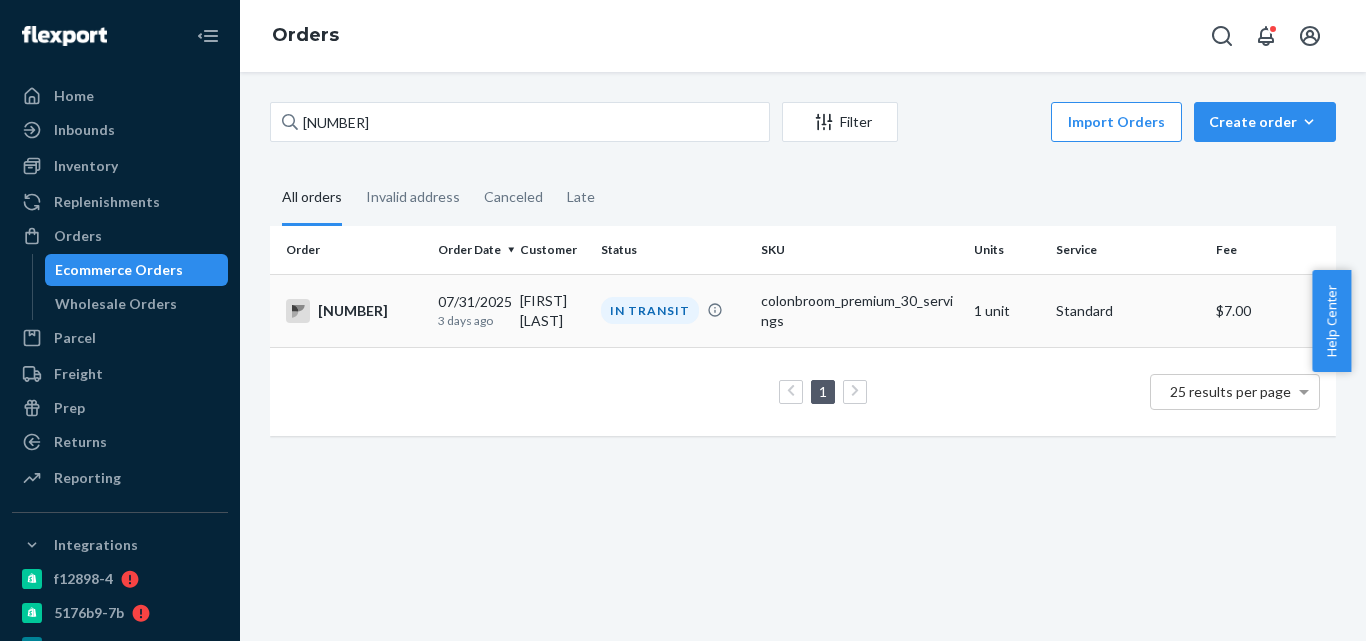click on "[FIRST] [LAST]" at bounding box center [553, 310] 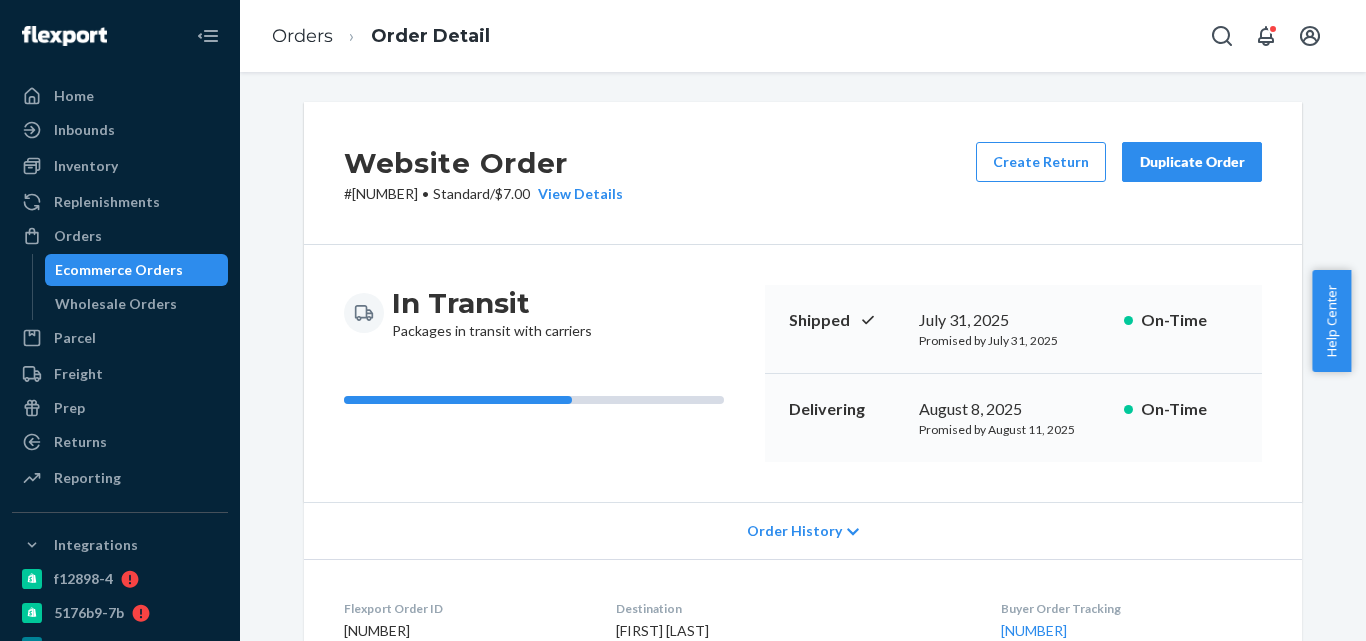 click on "Ecommerce Orders" at bounding box center (137, 270) 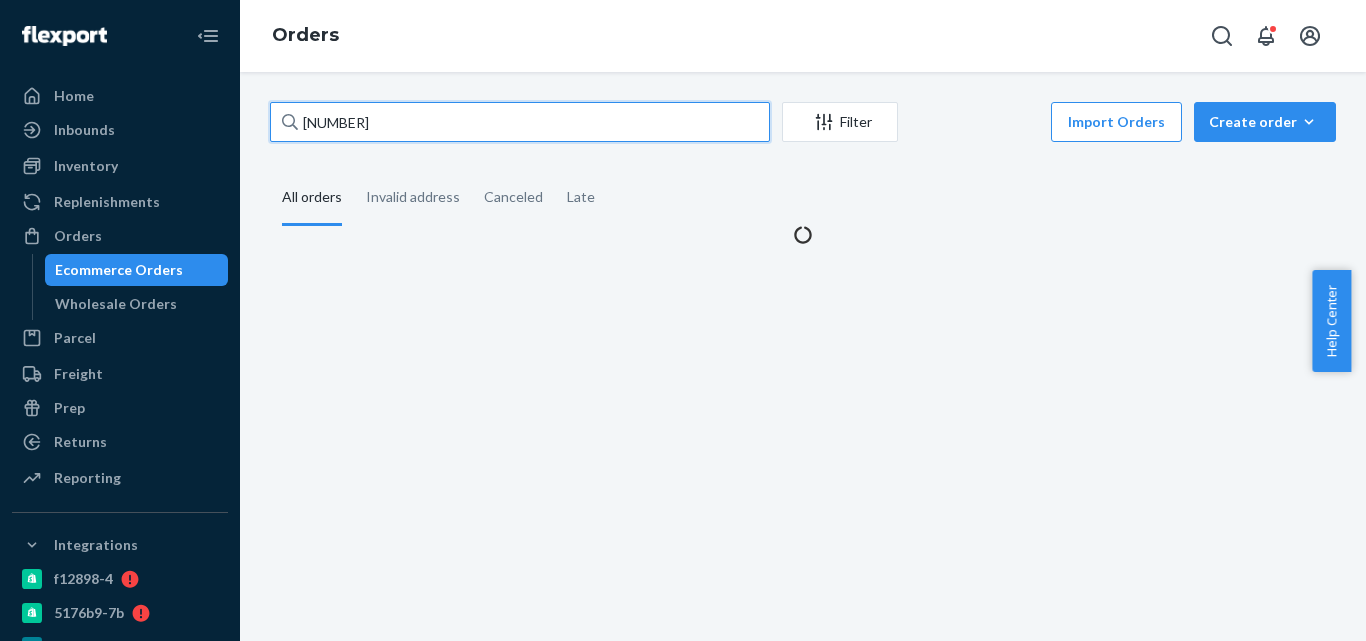 paste on "[NUMBER]" 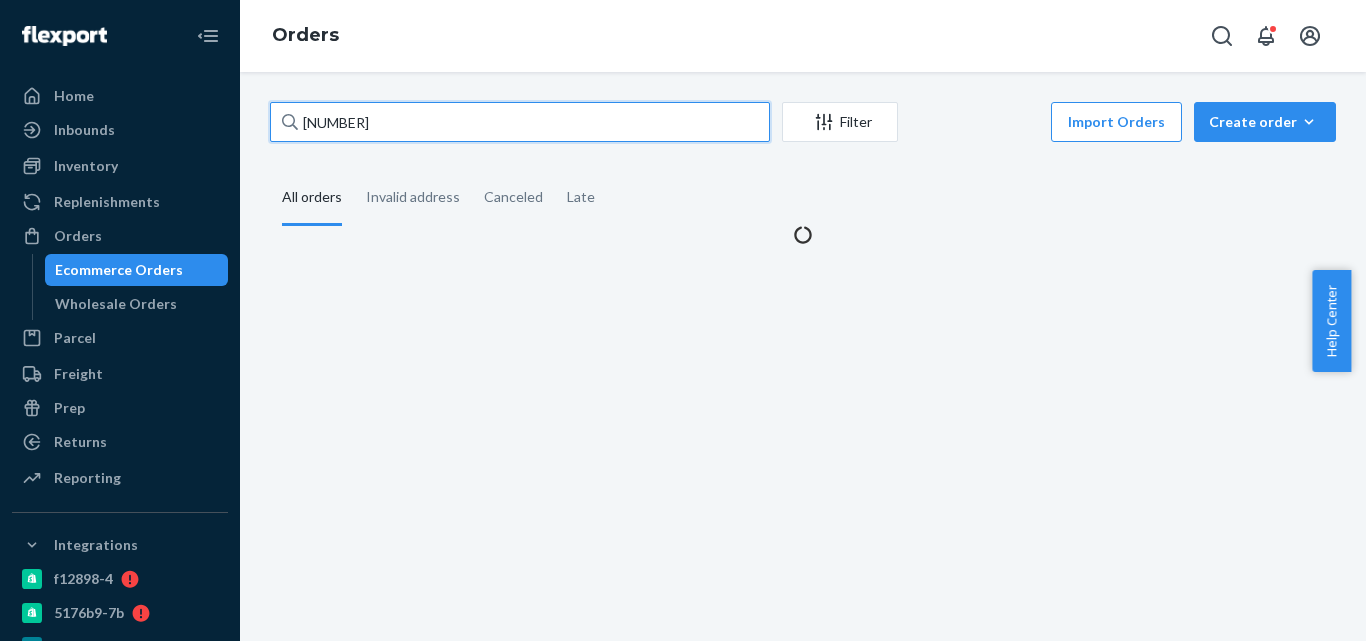 drag, startPoint x: 436, startPoint y: 119, endPoint x: 289, endPoint y: 119, distance: 147 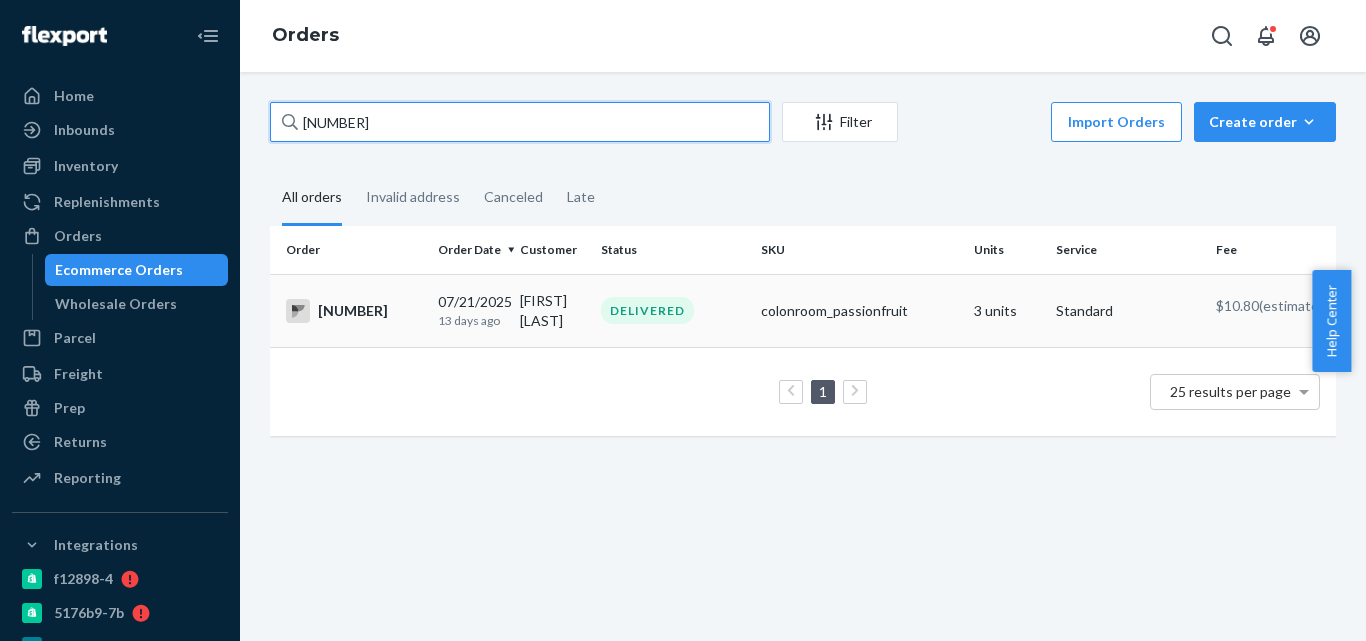 type on "[NUMBER]" 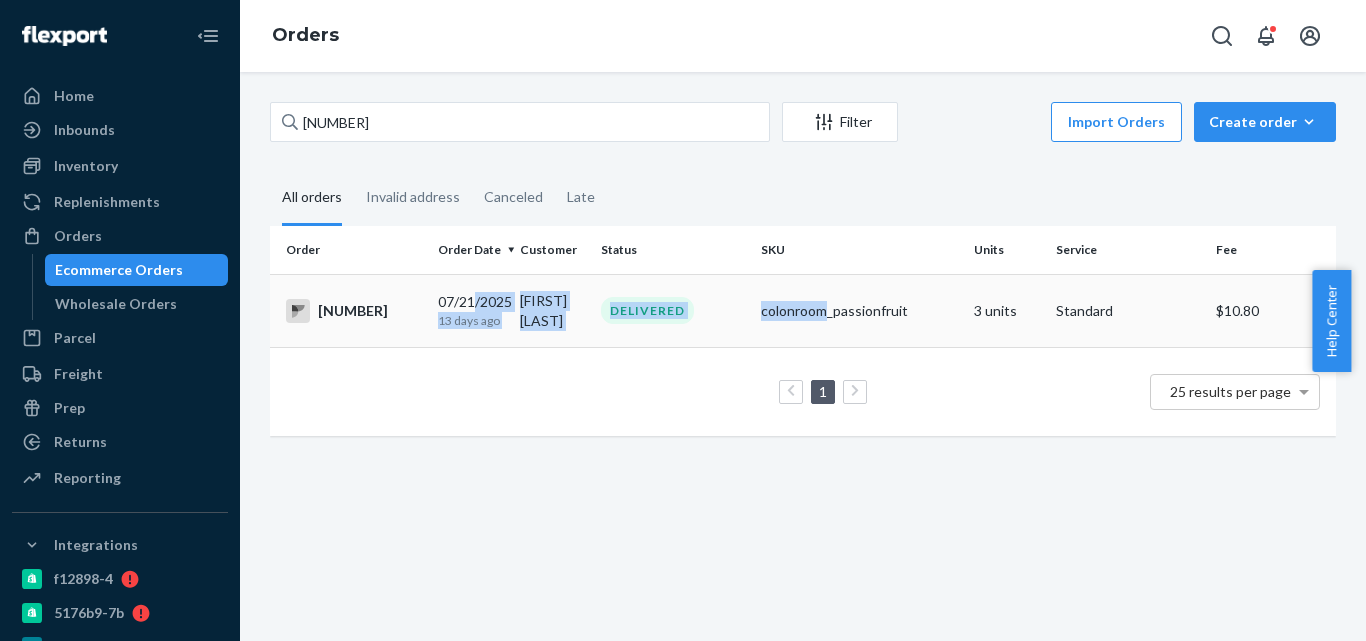 drag, startPoint x: 815, startPoint y: 322, endPoint x: 472, endPoint y: 309, distance: 343.24628 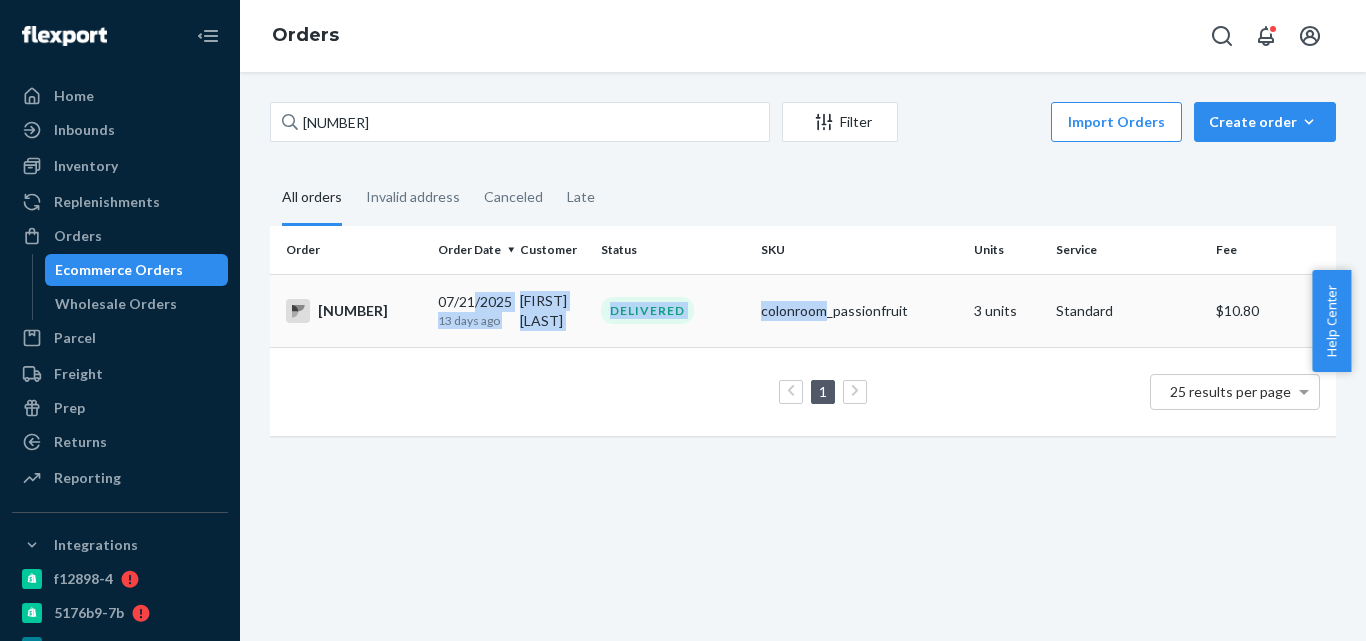 click on "[NUMBER] 07/21/2025 13 days ago [FIRST] [LAST] DELIVERED colonroom_passionfruit 3 units Standard $10.80" at bounding box center [803, 310] 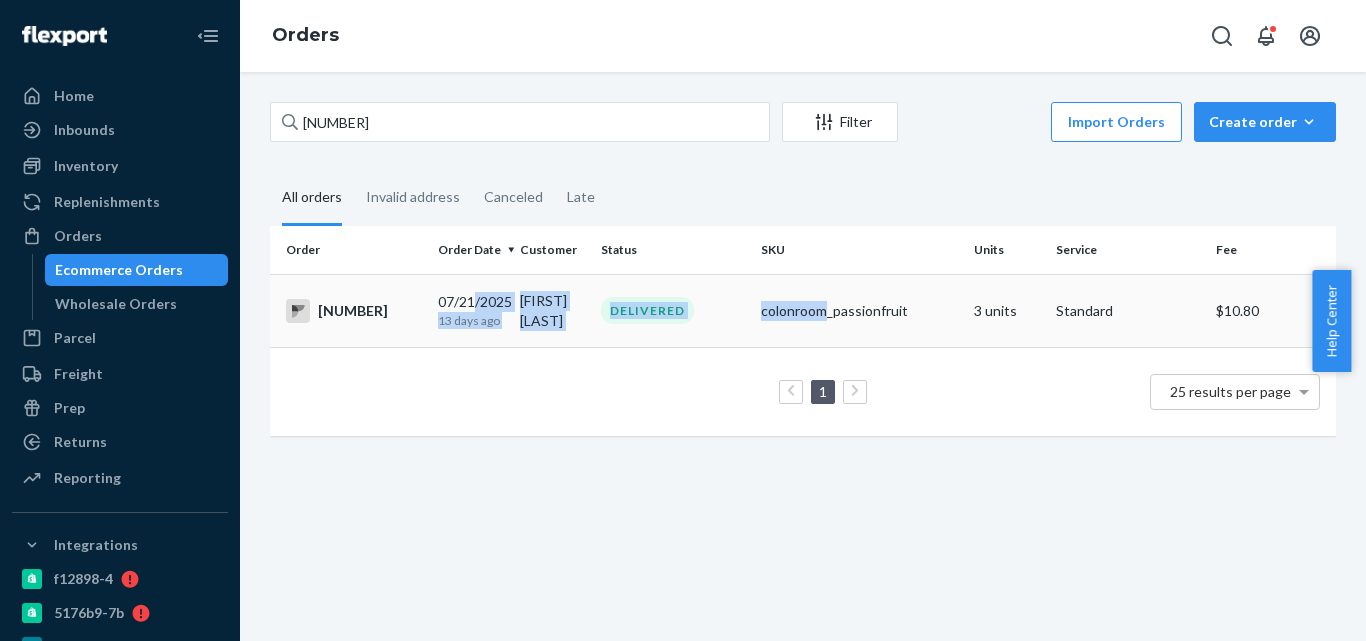 click on "DELIVERED" at bounding box center [673, 310] 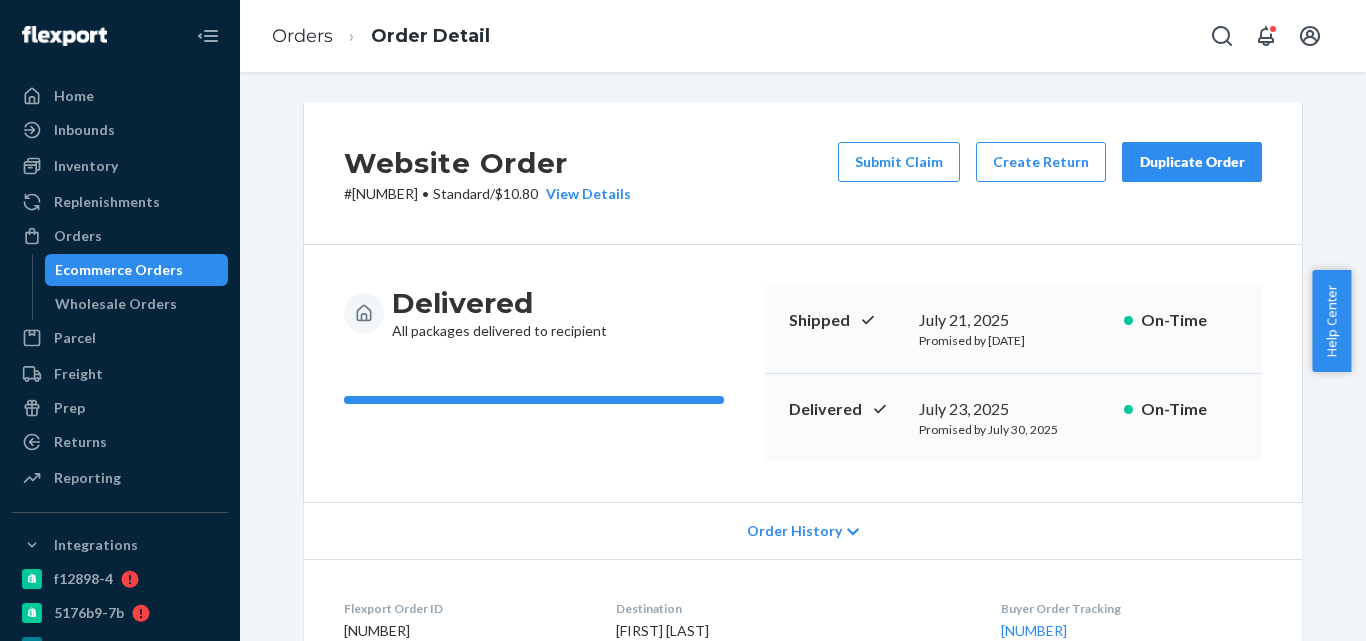 scroll, scrollTop: 300, scrollLeft: 0, axis: vertical 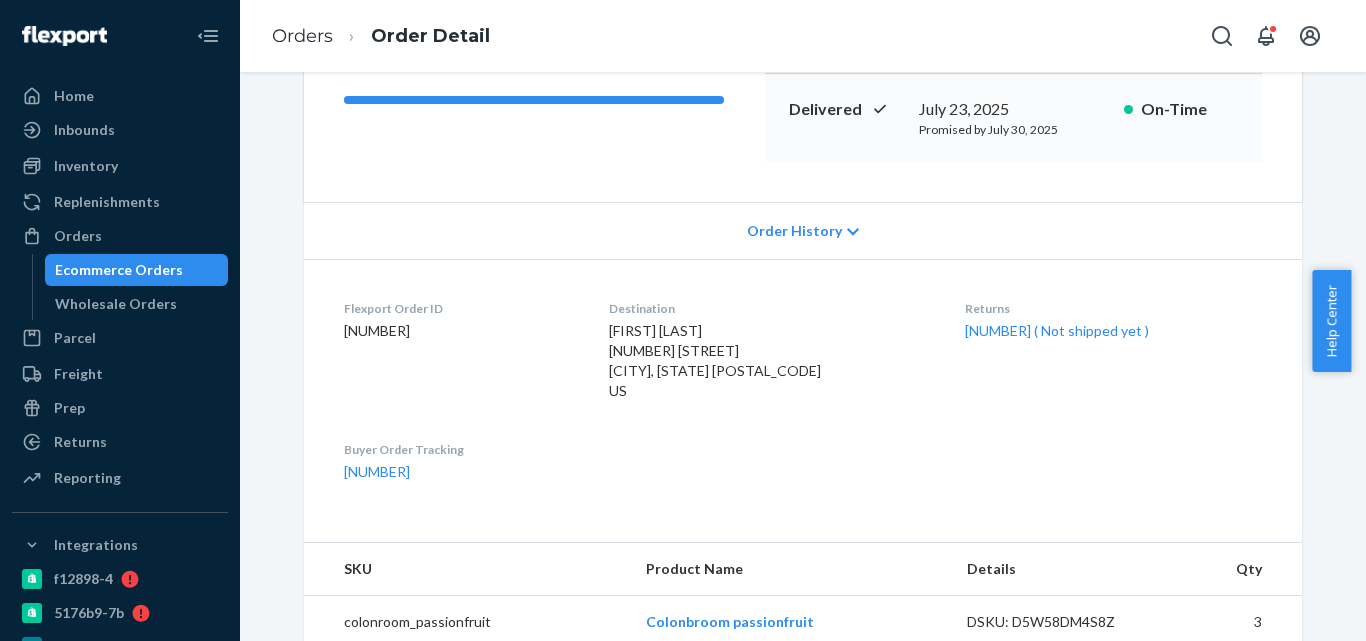 click on "Ecommerce Orders" at bounding box center [119, 270] 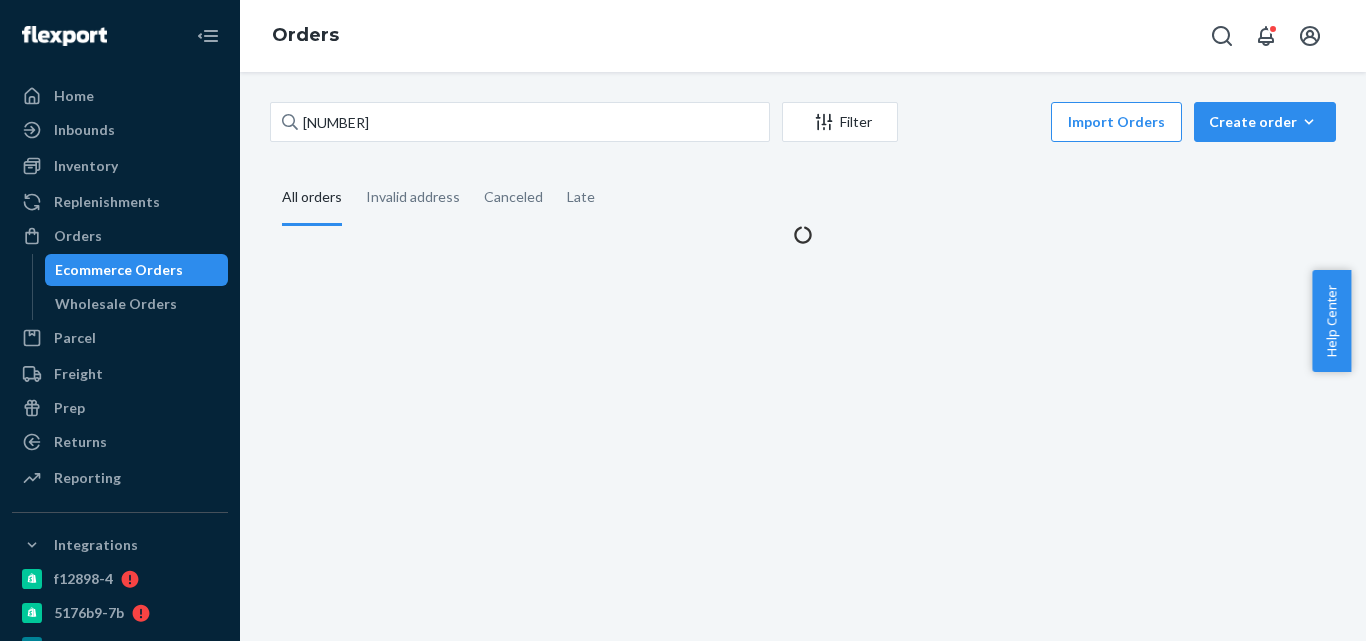 scroll, scrollTop: 0, scrollLeft: 0, axis: both 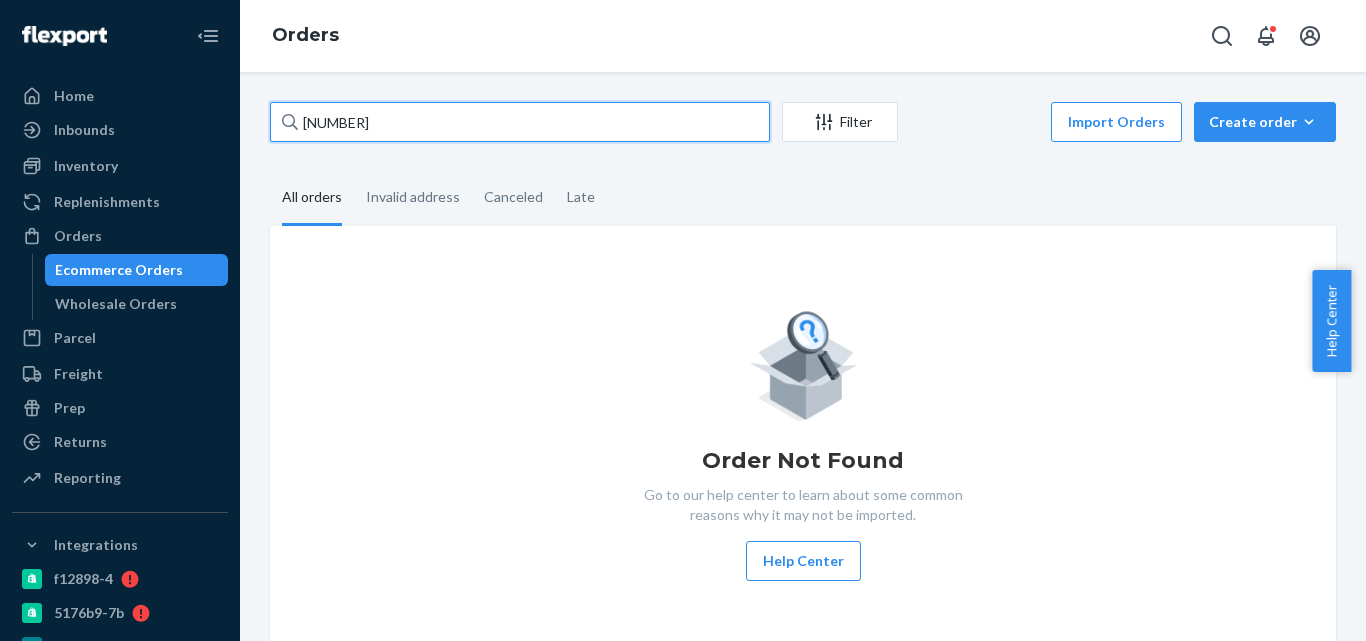 paste on "[FIRST] [LAST]" 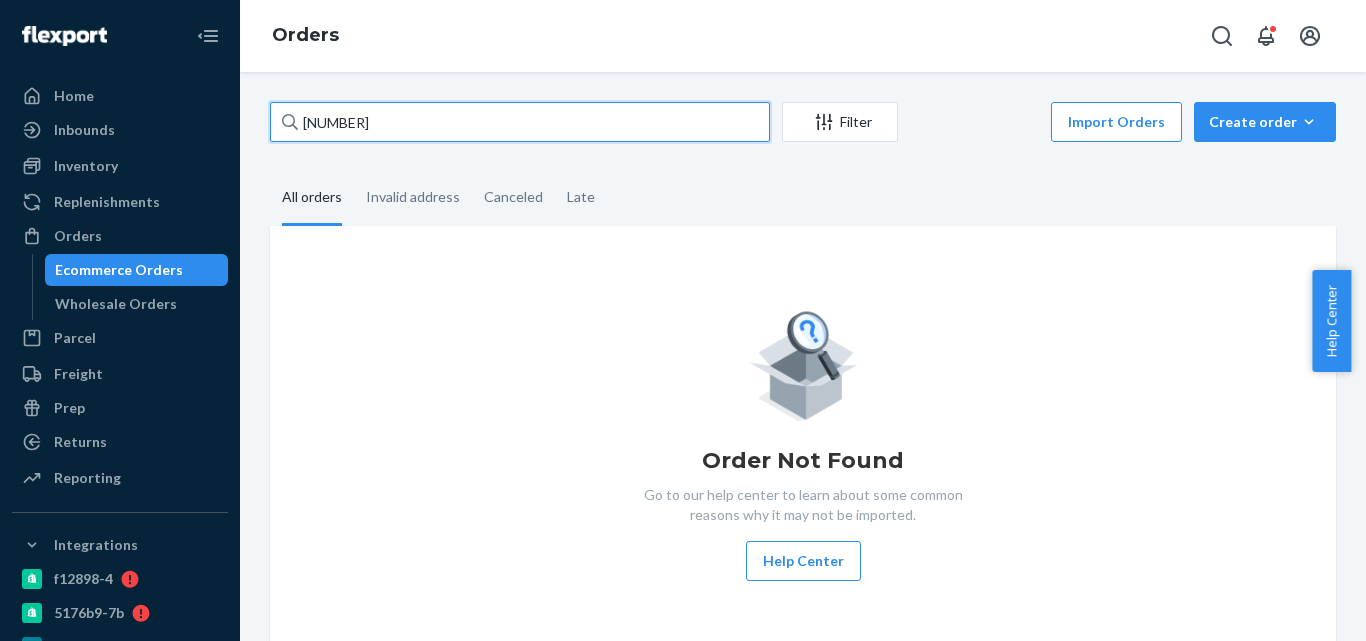 drag, startPoint x: 416, startPoint y: 132, endPoint x: 319, endPoint y: 117, distance: 98.15294 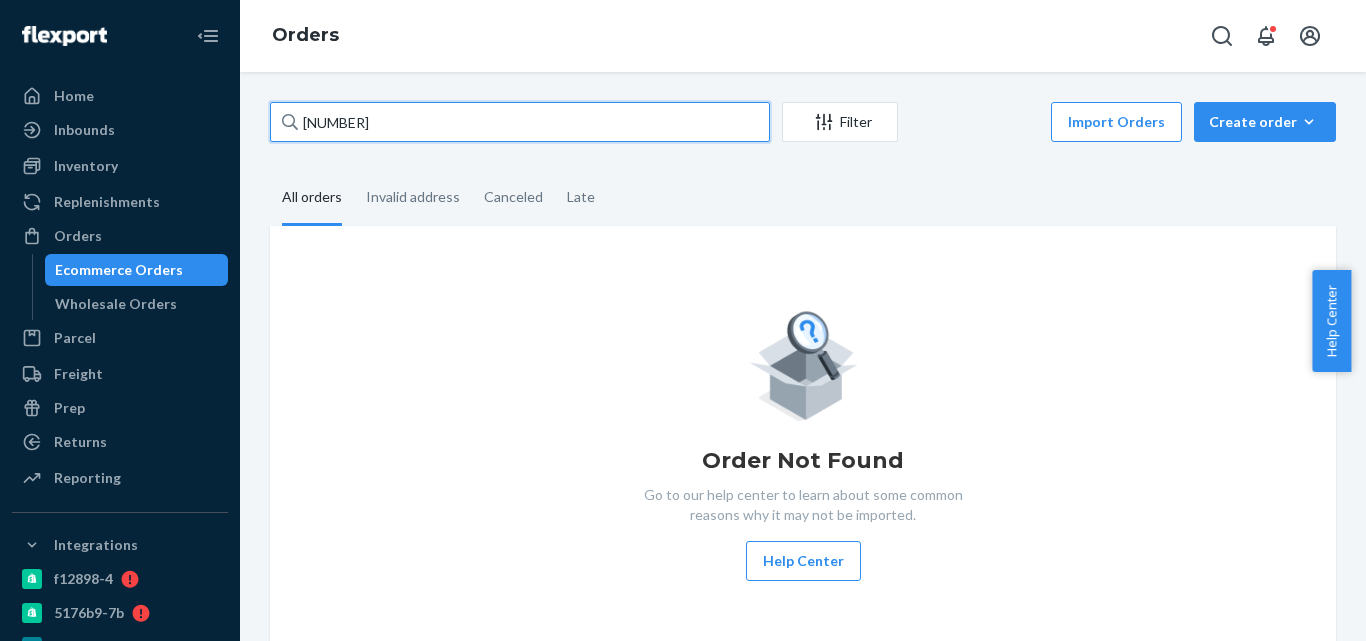 click on "[NUMBER]" at bounding box center (520, 122) 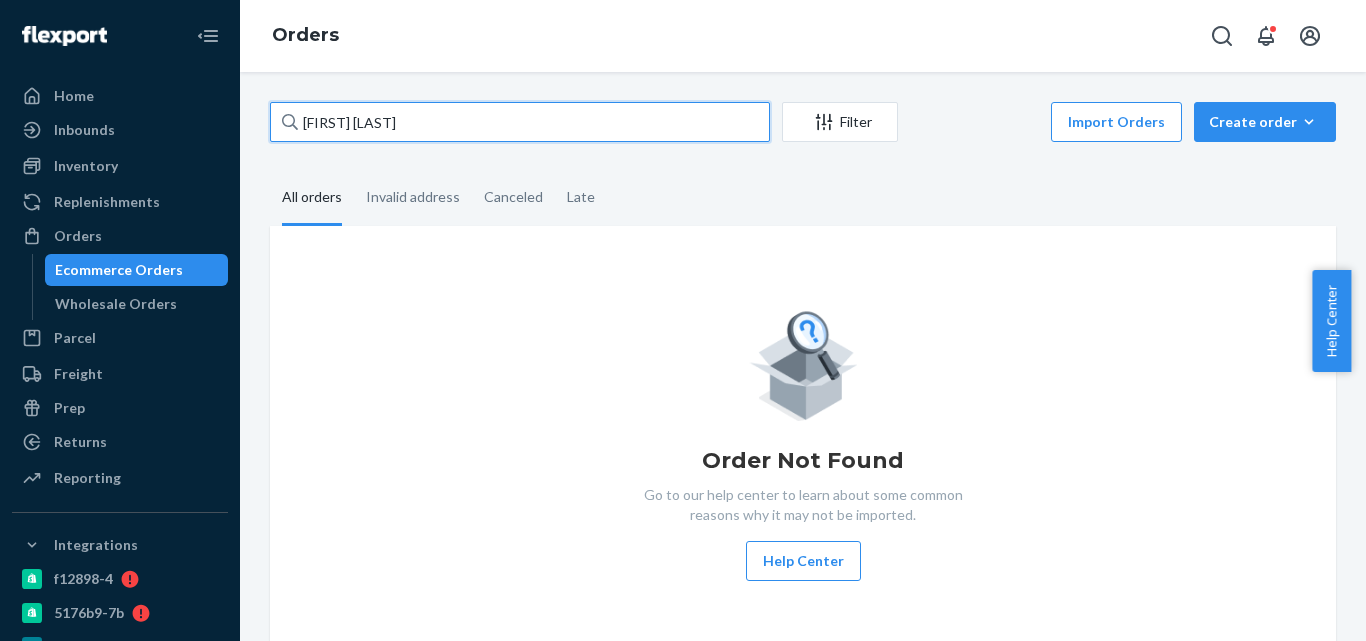 type on "[FIRST] [LAST]" 